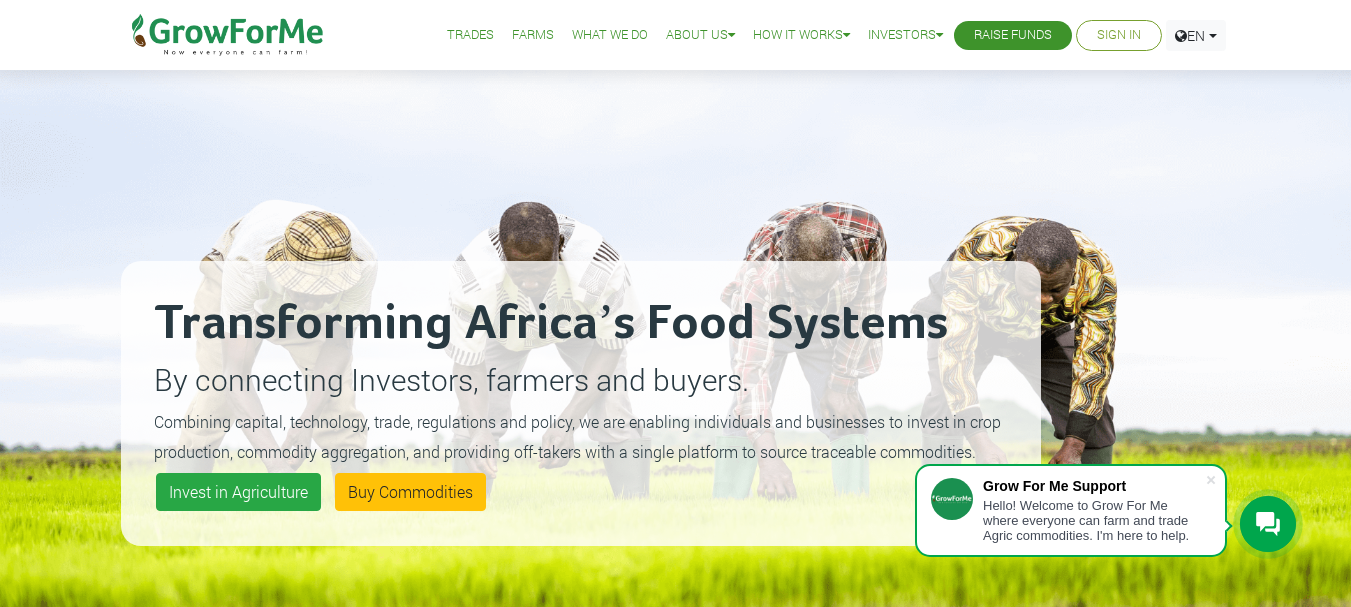 scroll, scrollTop: 200, scrollLeft: 0, axis: vertical 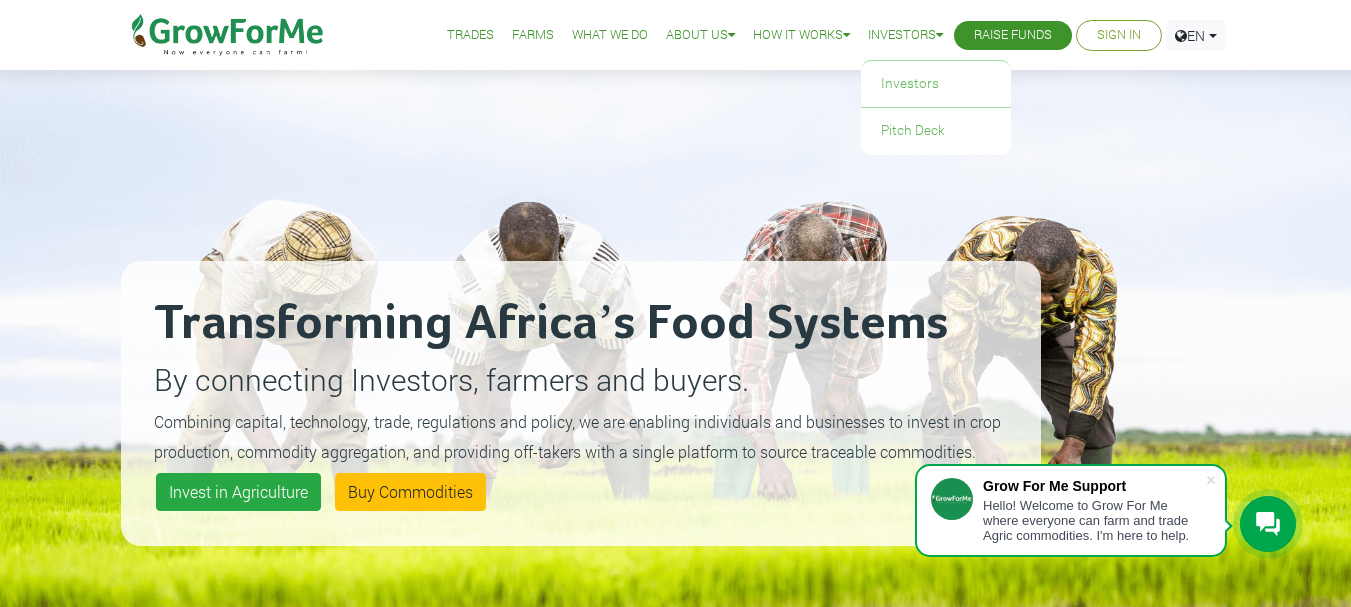 click at bounding box center [939, 35] 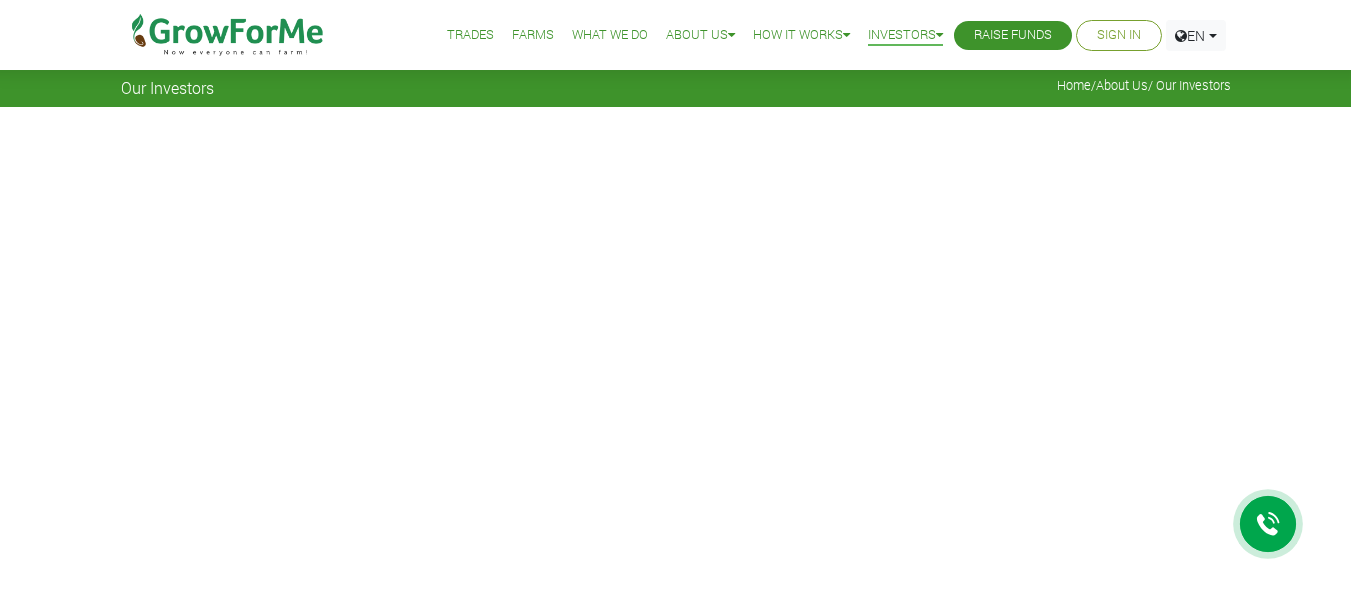 scroll, scrollTop: 0, scrollLeft: 0, axis: both 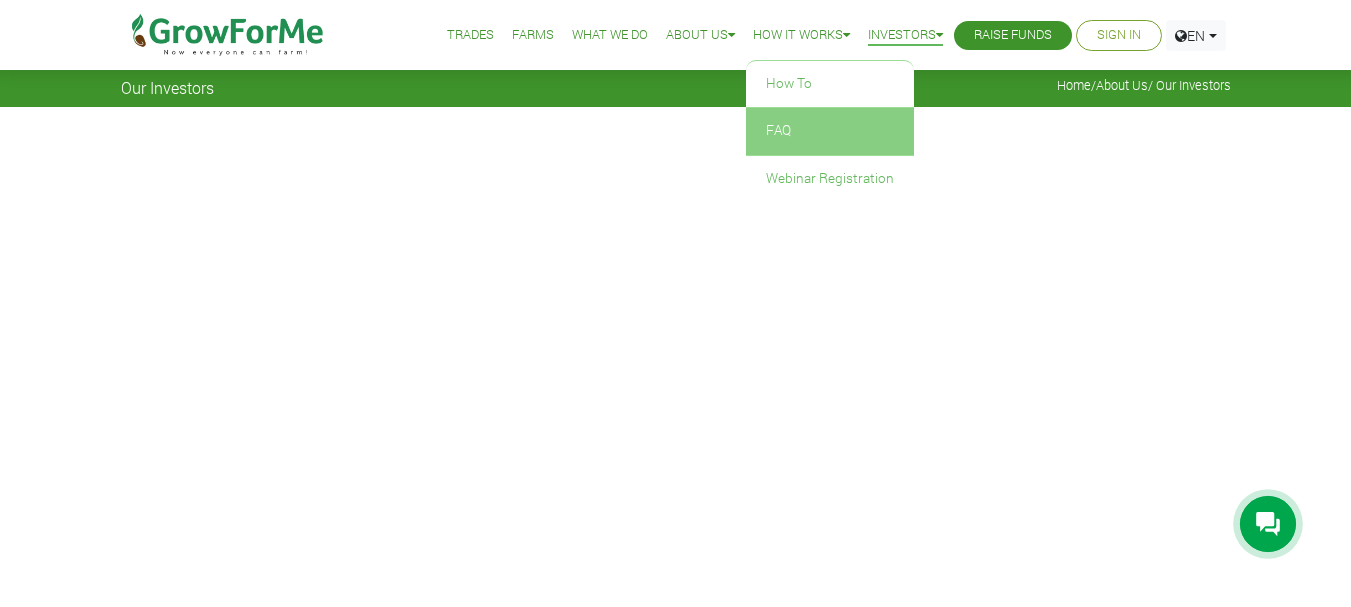 click on "FAQ" at bounding box center (830, 131) 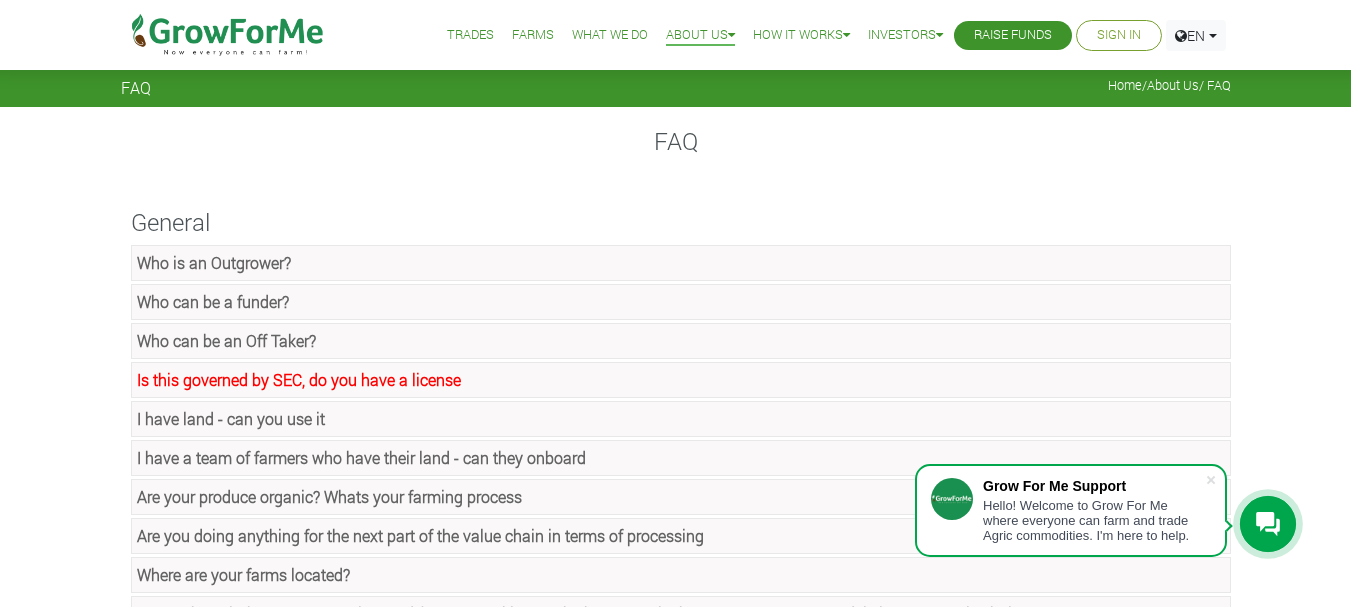 scroll, scrollTop: 100, scrollLeft: 0, axis: vertical 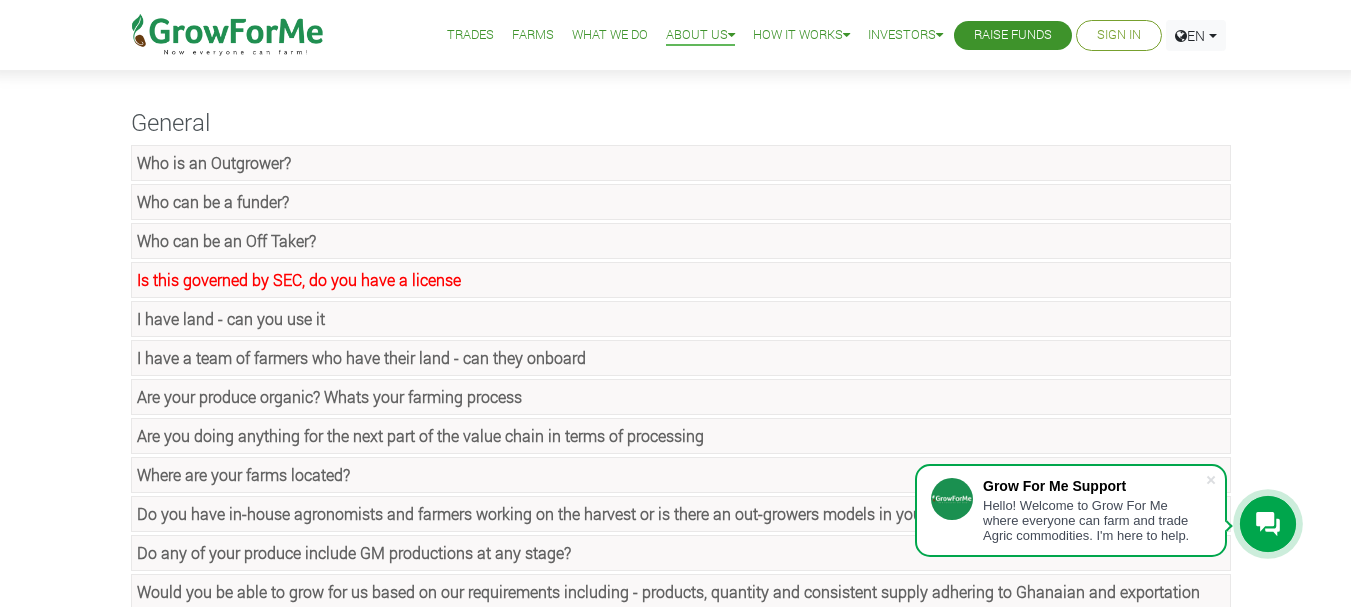 click on "Who is an Outgrower?" at bounding box center (681, 163) 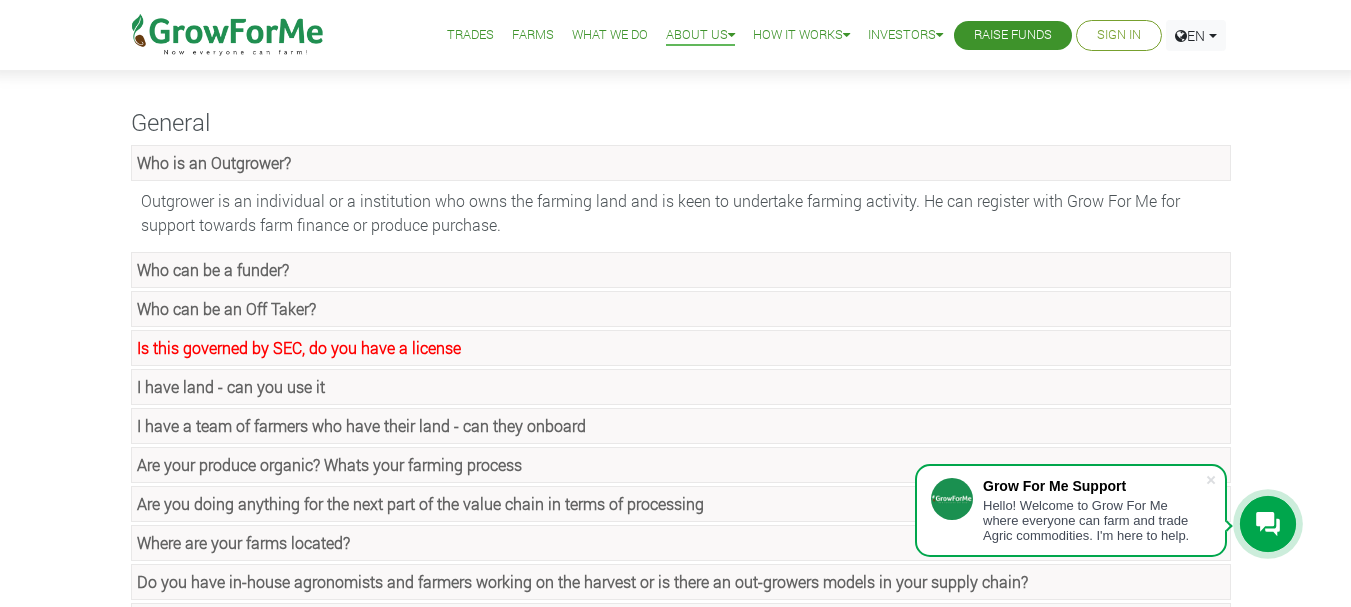 click on "Who can be a funder?" at bounding box center [213, 269] 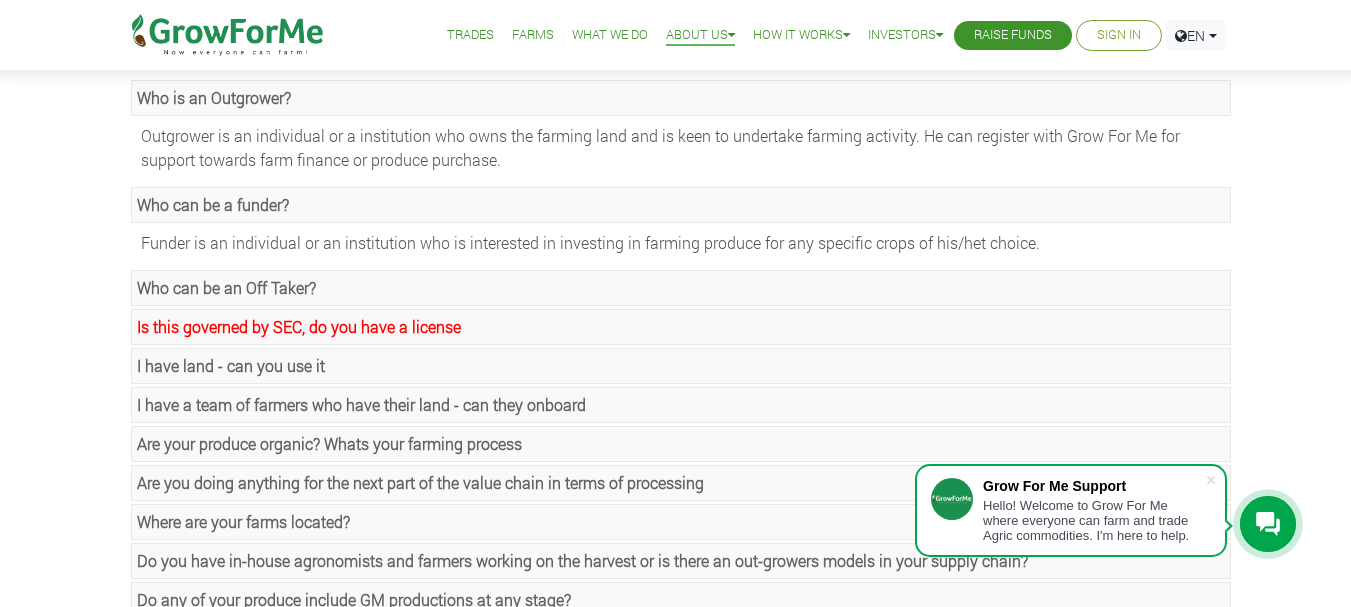 scroll, scrollTop: 200, scrollLeft: 0, axis: vertical 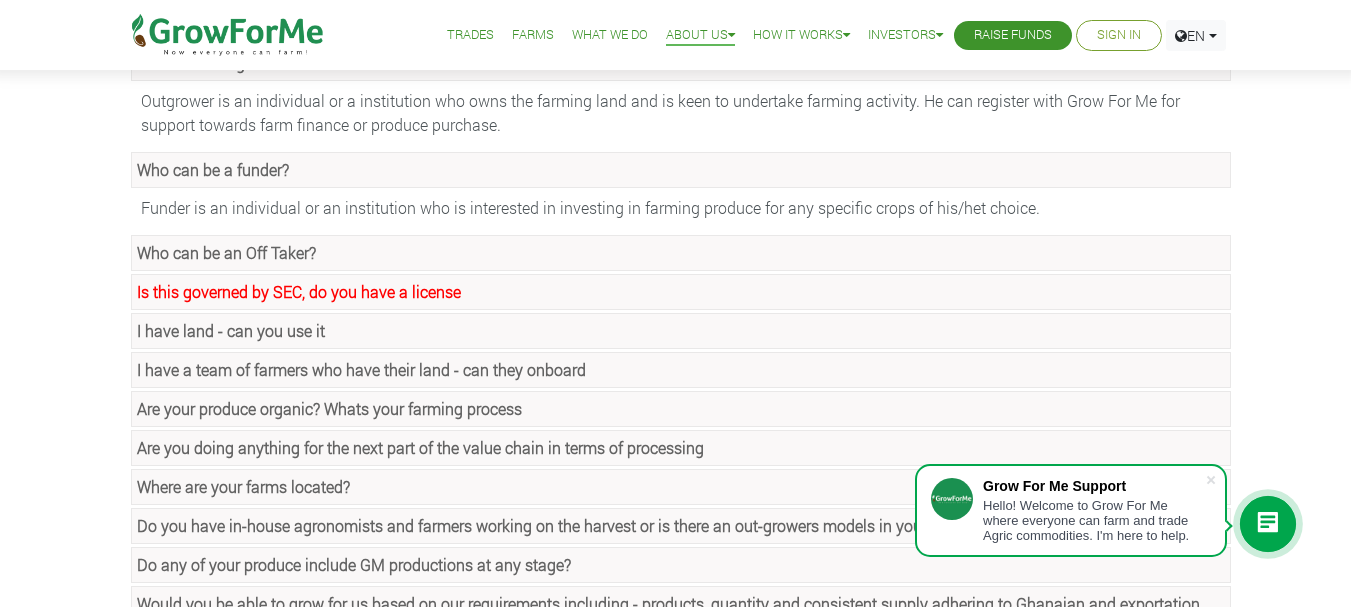 click on "Is this governed by SEC, do you have a license" at bounding box center (299, 291) 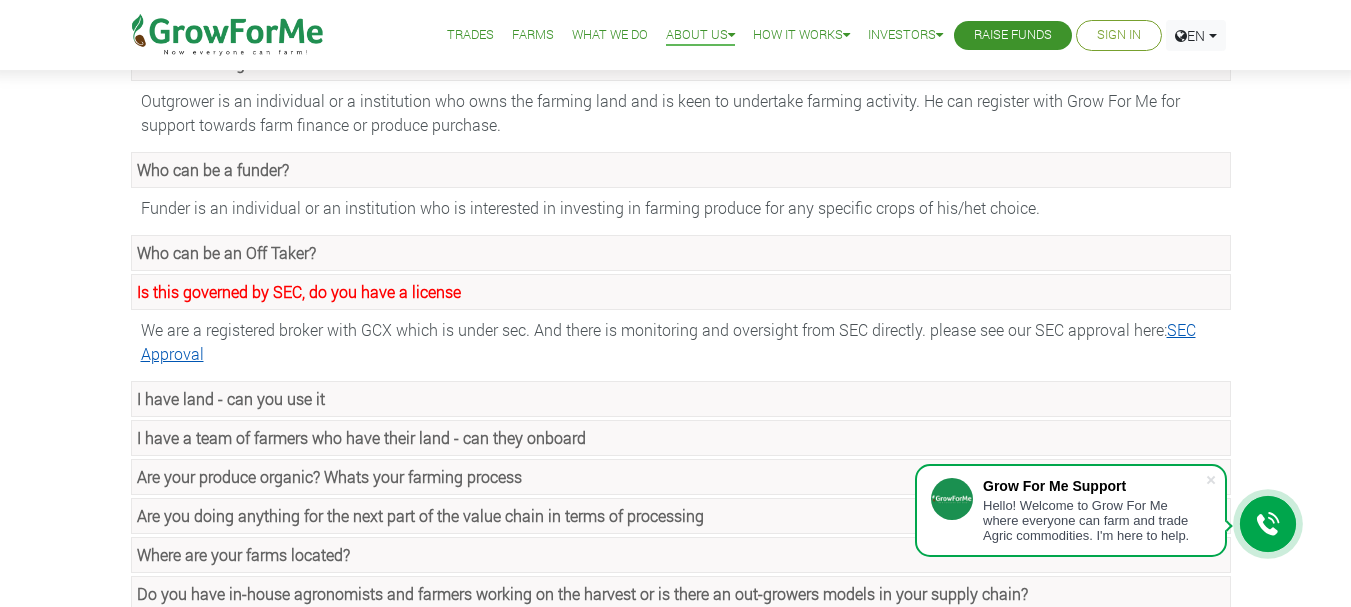 click on "SEC Approval" at bounding box center [668, 341] 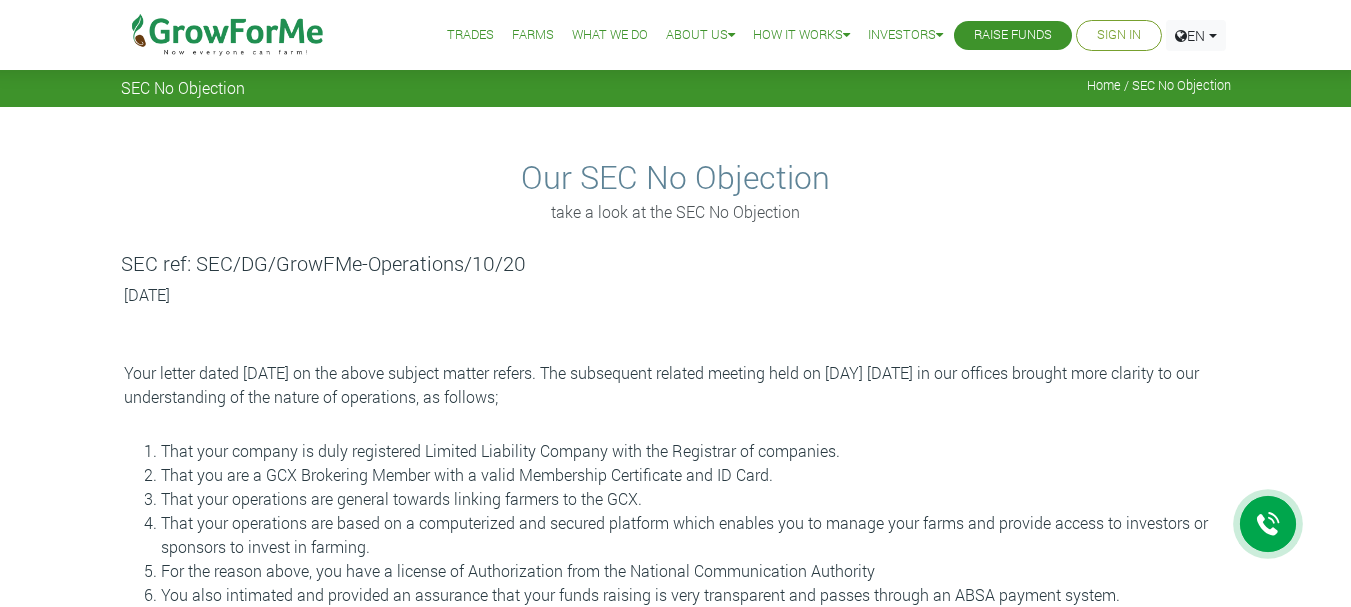 scroll, scrollTop: 200, scrollLeft: 0, axis: vertical 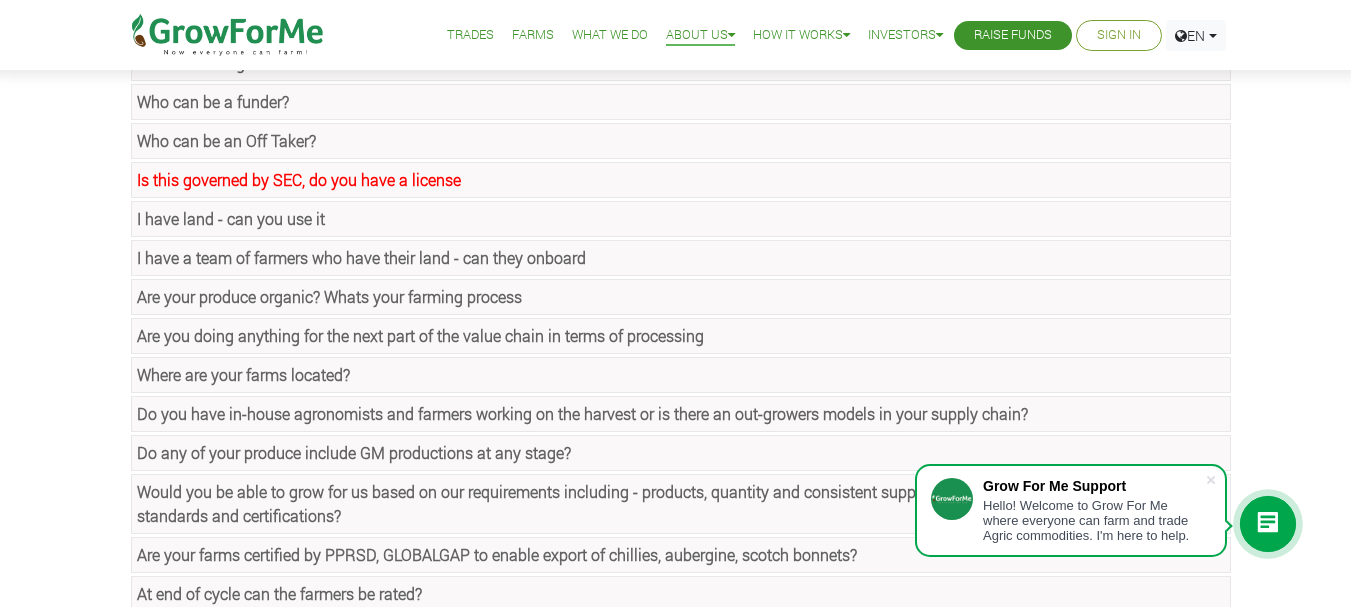 click on "I have land  - can you use it" at bounding box center [231, 218] 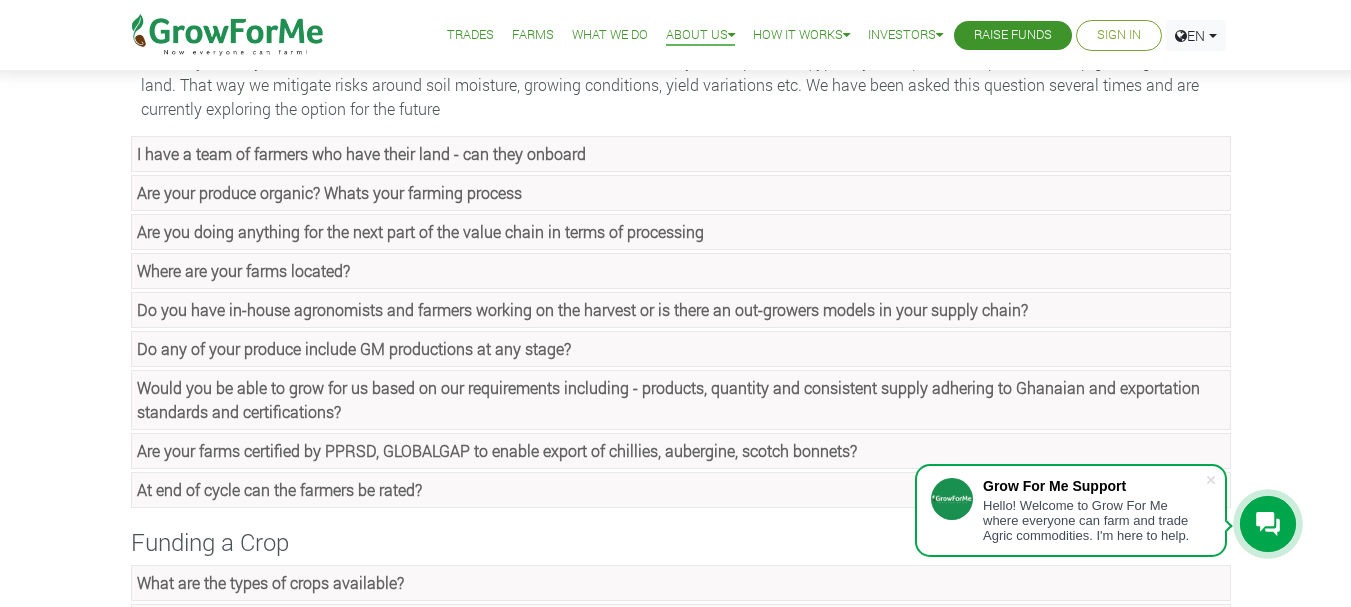 scroll, scrollTop: 400, scrollLeft: 0, axis: vertical 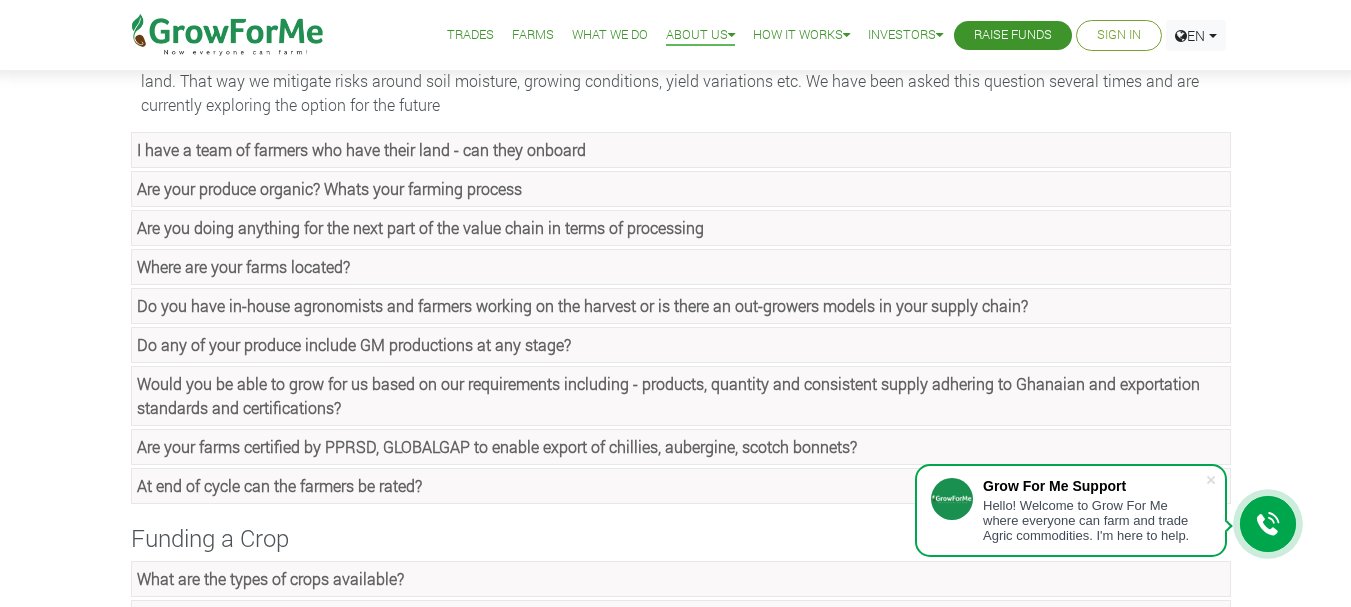 click on "Where are your farms located?" at bounding box center [243, 266] 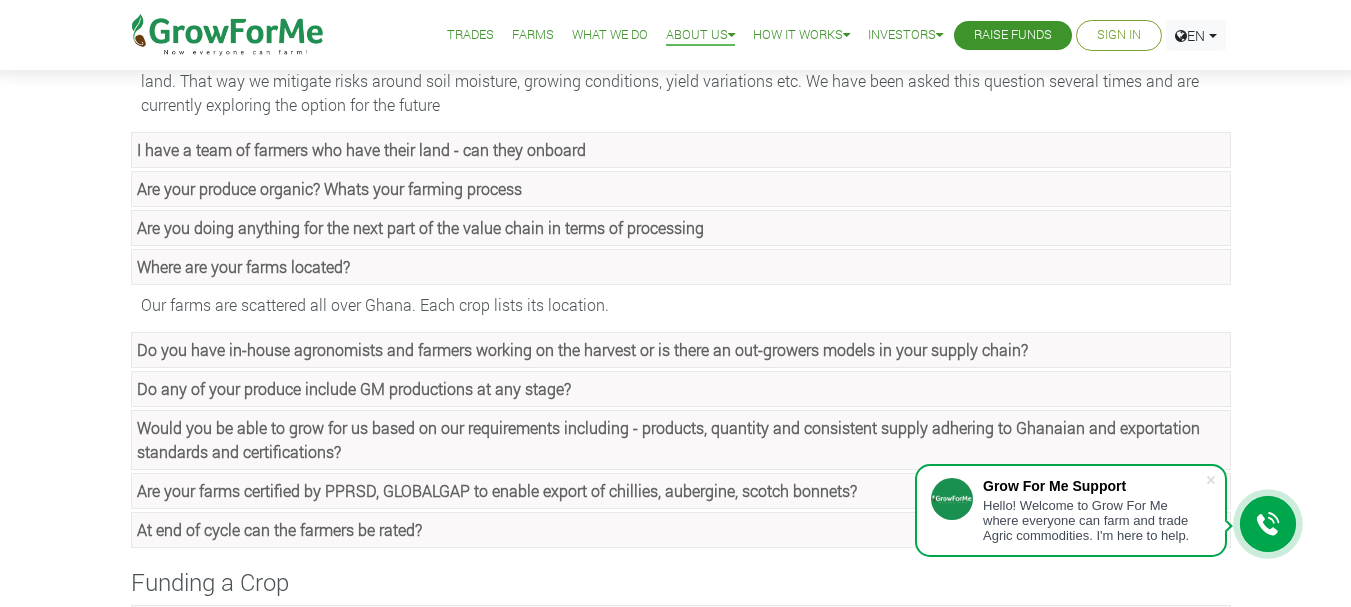 scroll, scrollTop: 500, scrollLeft: 0, axis: vertical 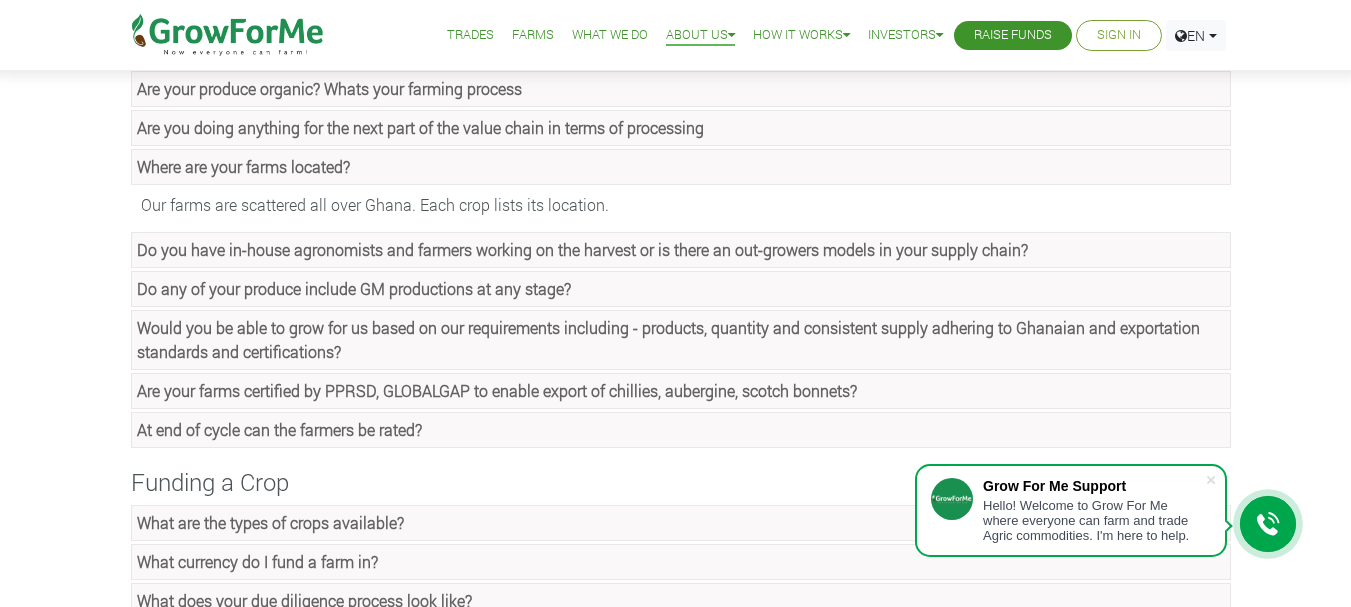 click on "Do any of your produce include GM productions at any stage?" at bounding box center (354, 288) 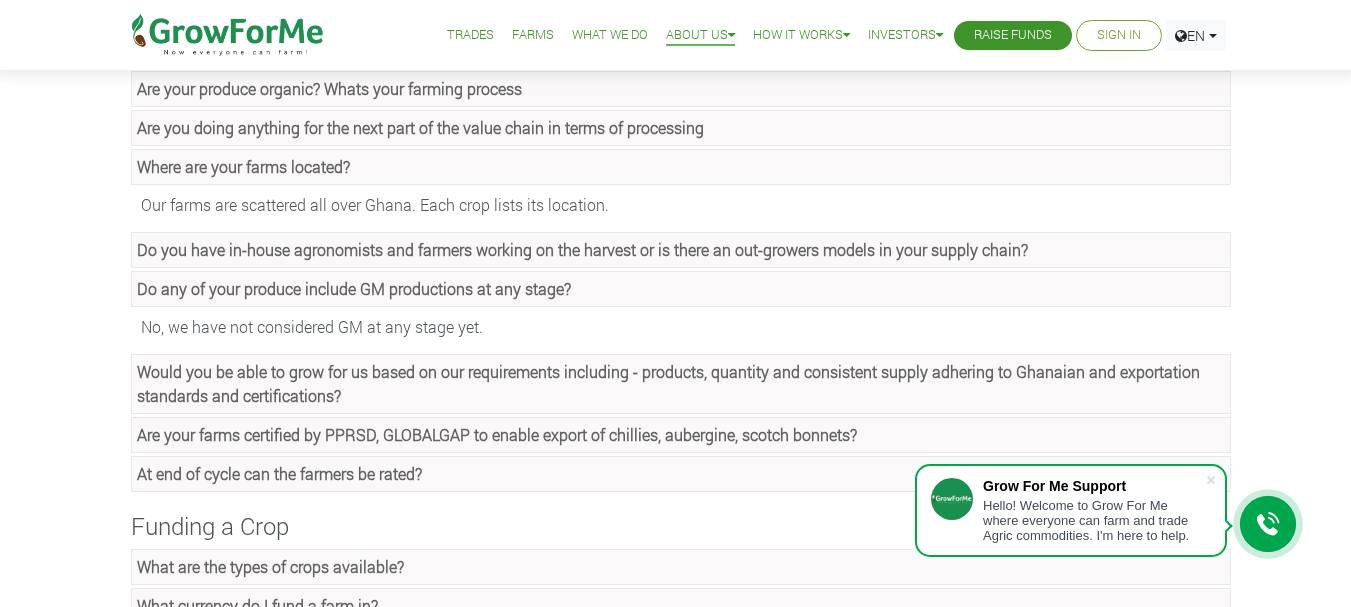 click on "Would you be able to grow for us based on our requirements including - products, quantity and consistent supply adhering to Ghanaian and exportation standards and certifications?" at bounding box center [668, 383] 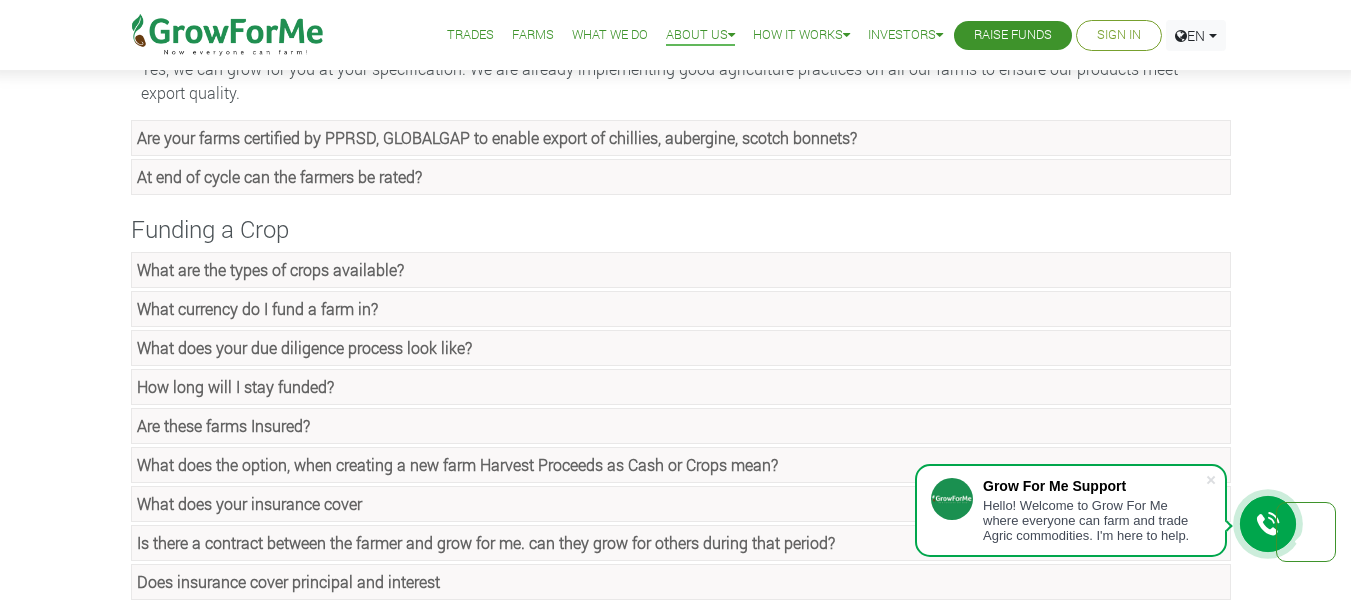 scroll, scrollTop: 900, scrollLeft: 0, axis: vertical 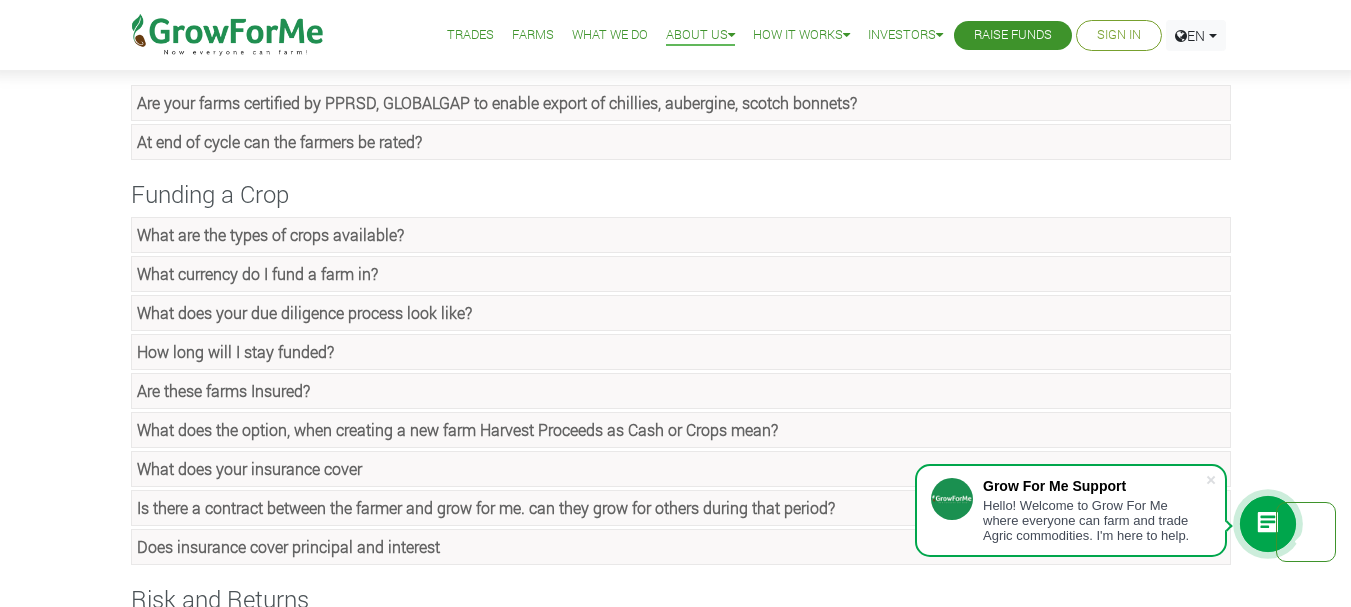 click on "What are the types of crops available?" at bounding box center [214, -638] 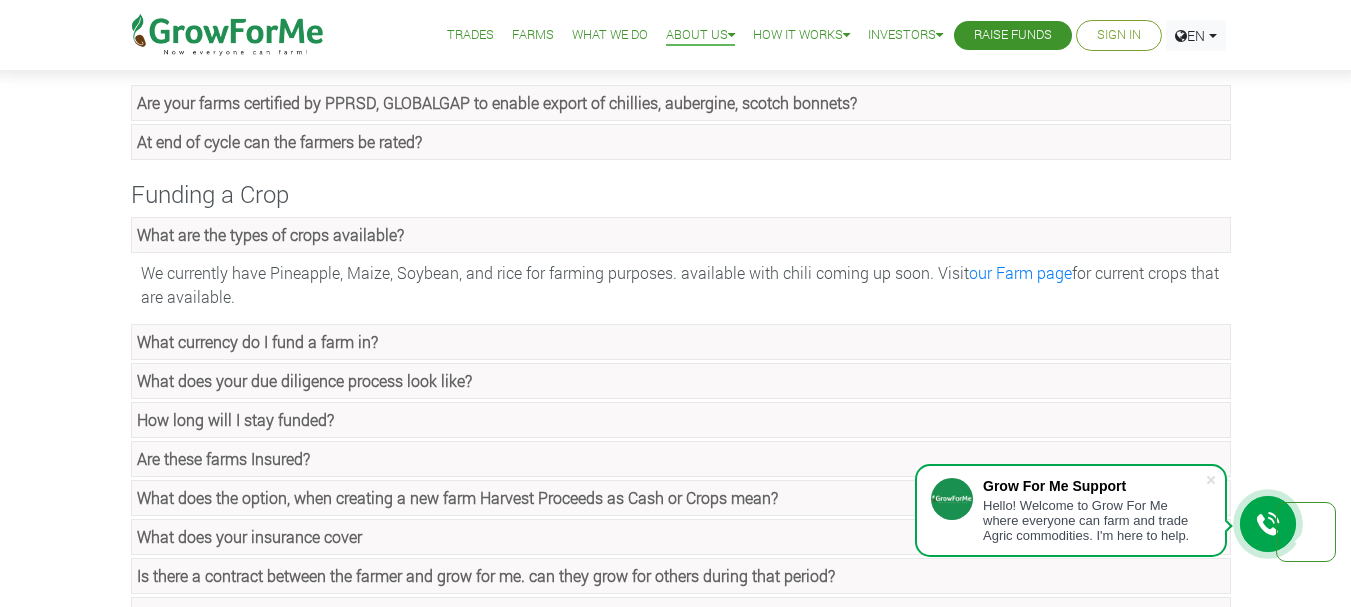 click on "What currency do I fund a farm in?" at bounding box center (213, -599) 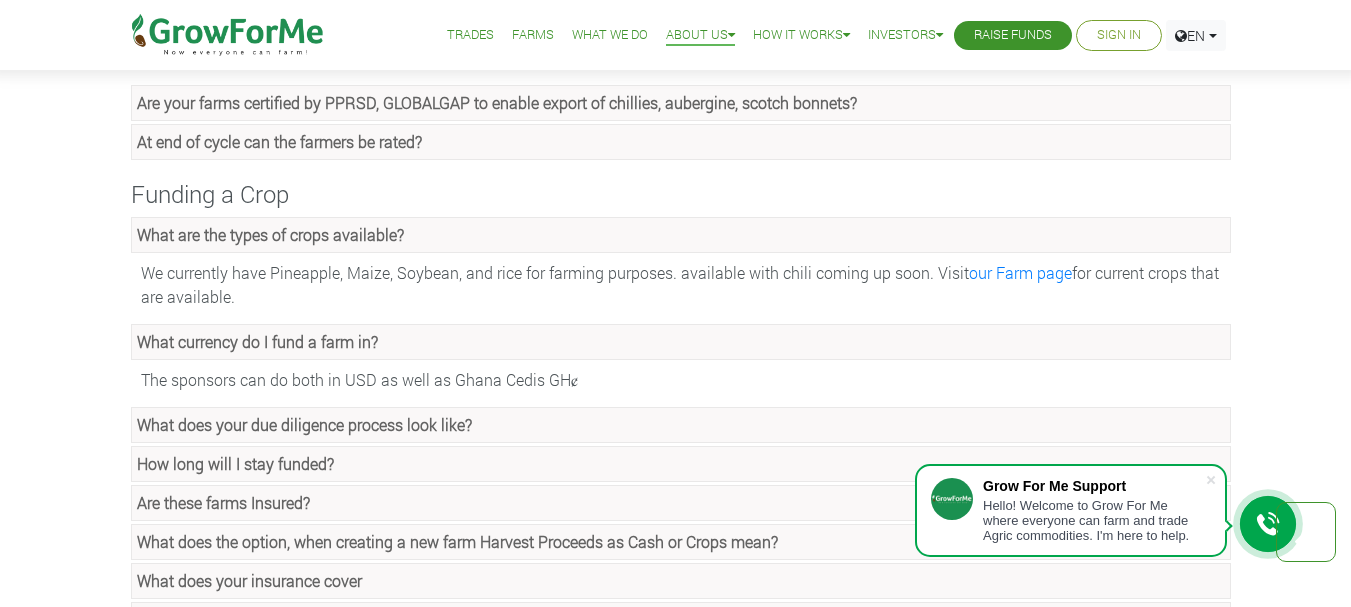 scroll, scrollTop: 1000, scrollLeft: 0, axis: vertical 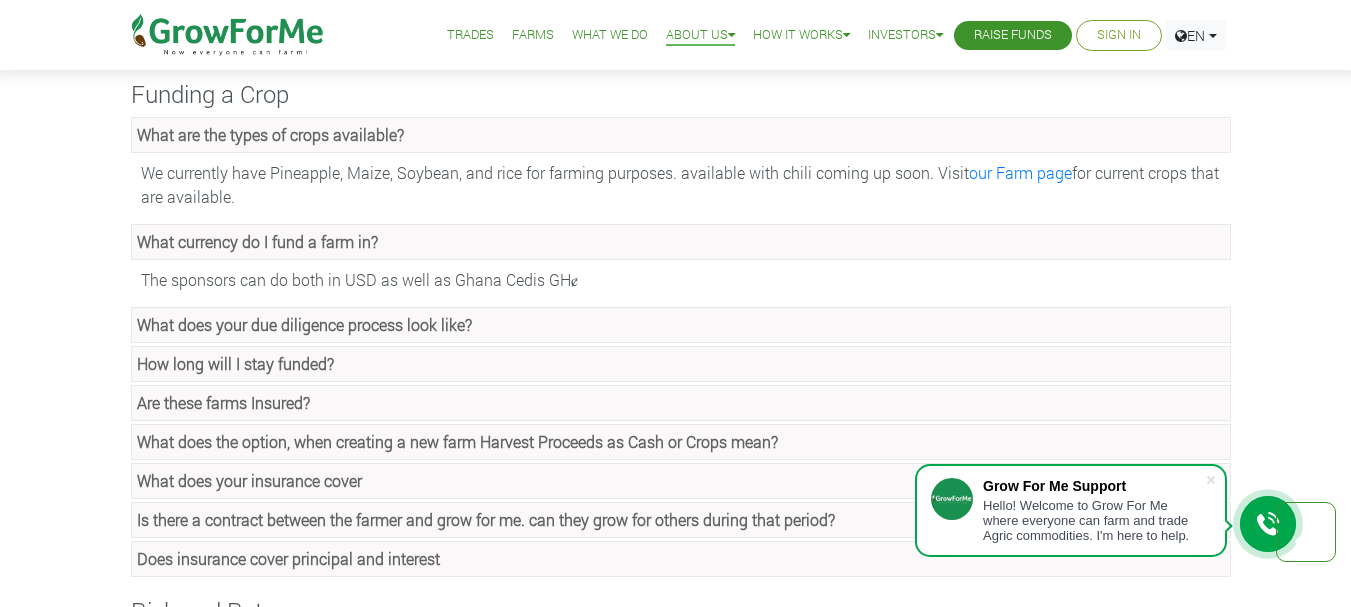click on "What does your due diligence process look like?" at bounding box center (226, -660) 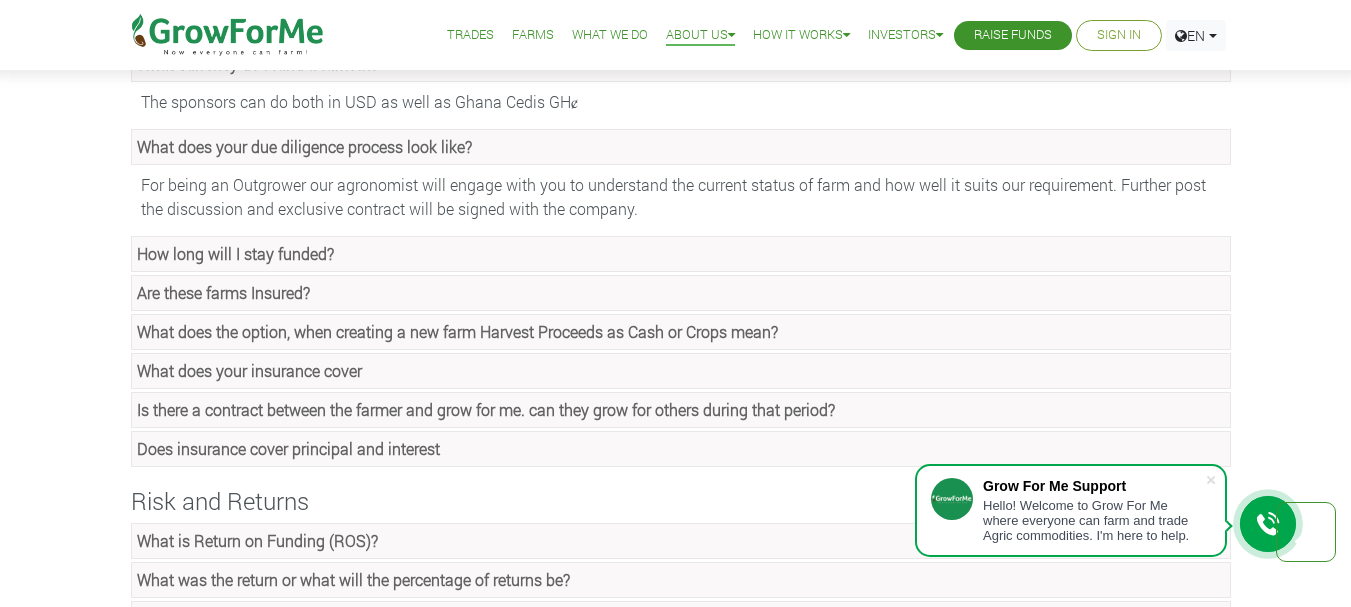 scroll, scrollTop: 1200, scrollLeft: 0, axis: vertical 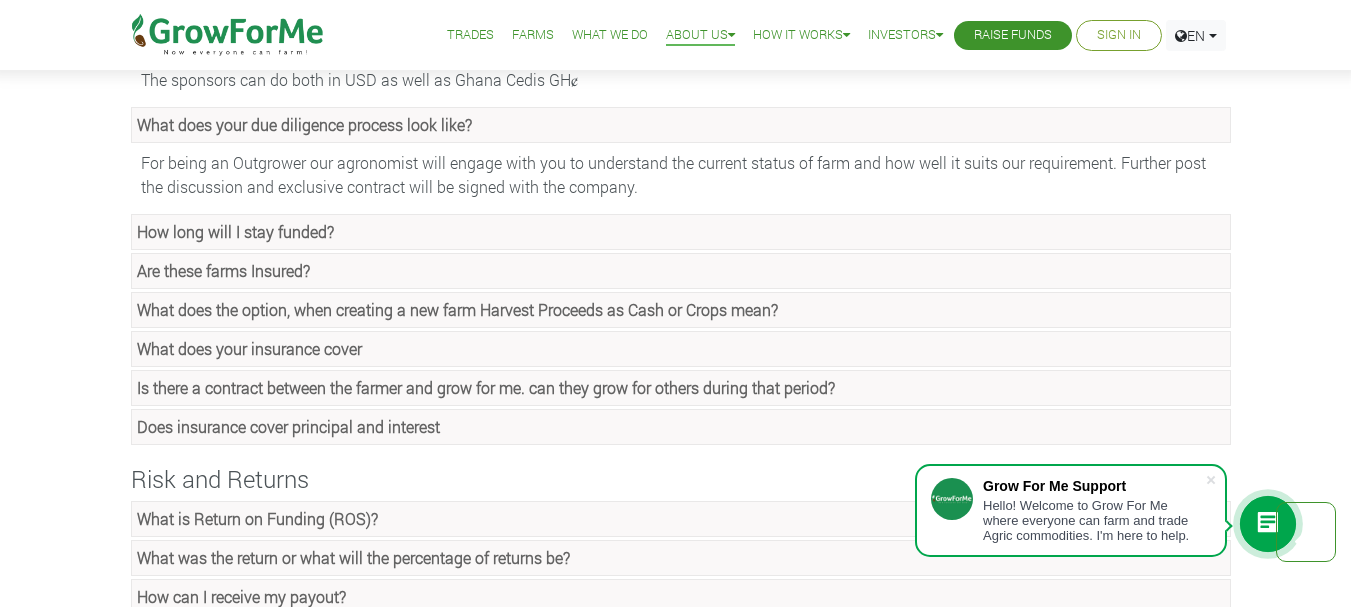 click on "How long will I stay funded?" at bounding box center (299, -821) 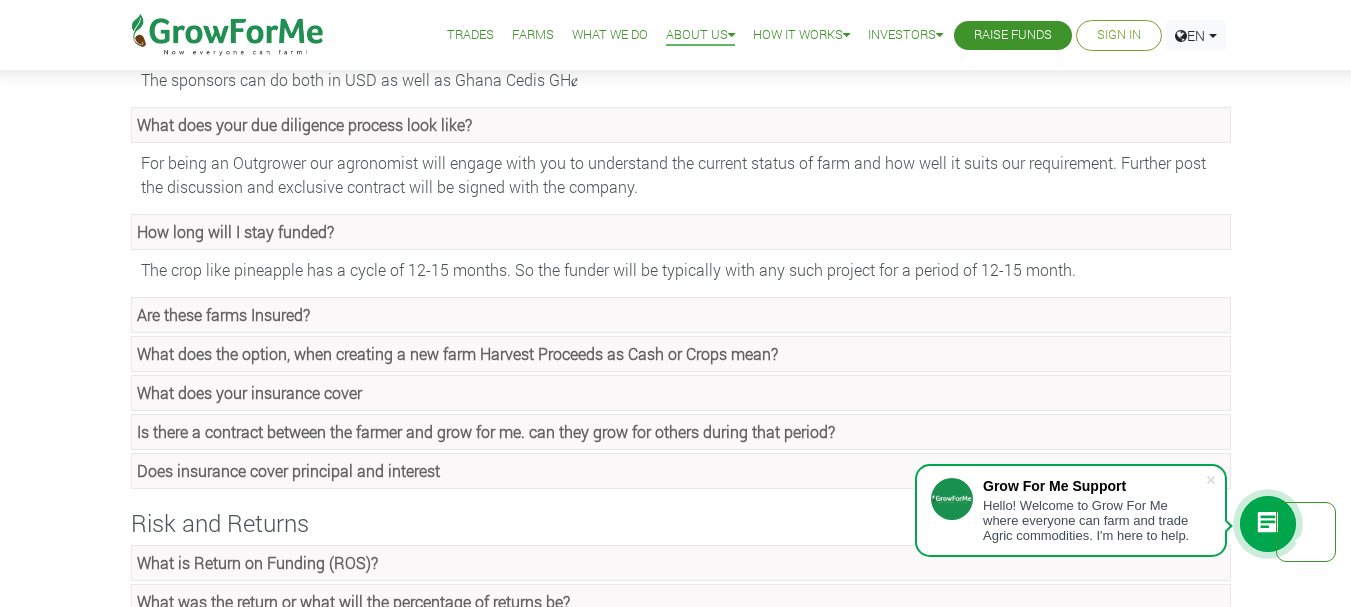 click on "Are these farms Insured?" at bounding box center [231, -782] 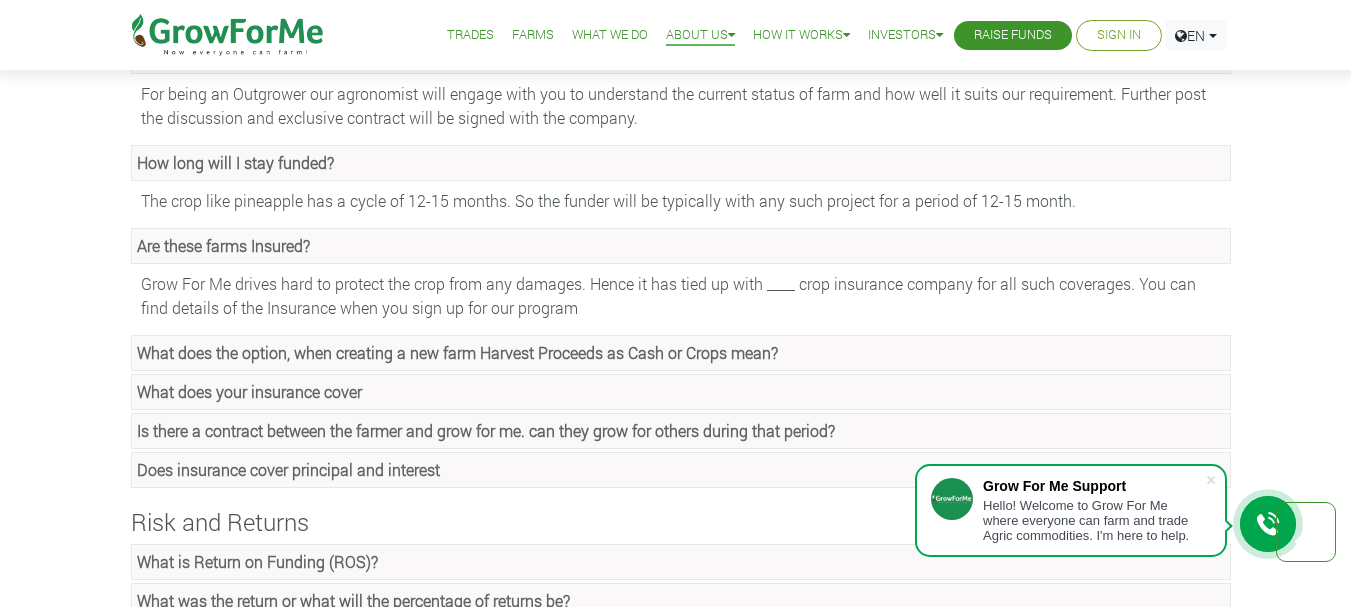 scroll, scrollTop: 1400, scrollLeft: 0, axis: vertical 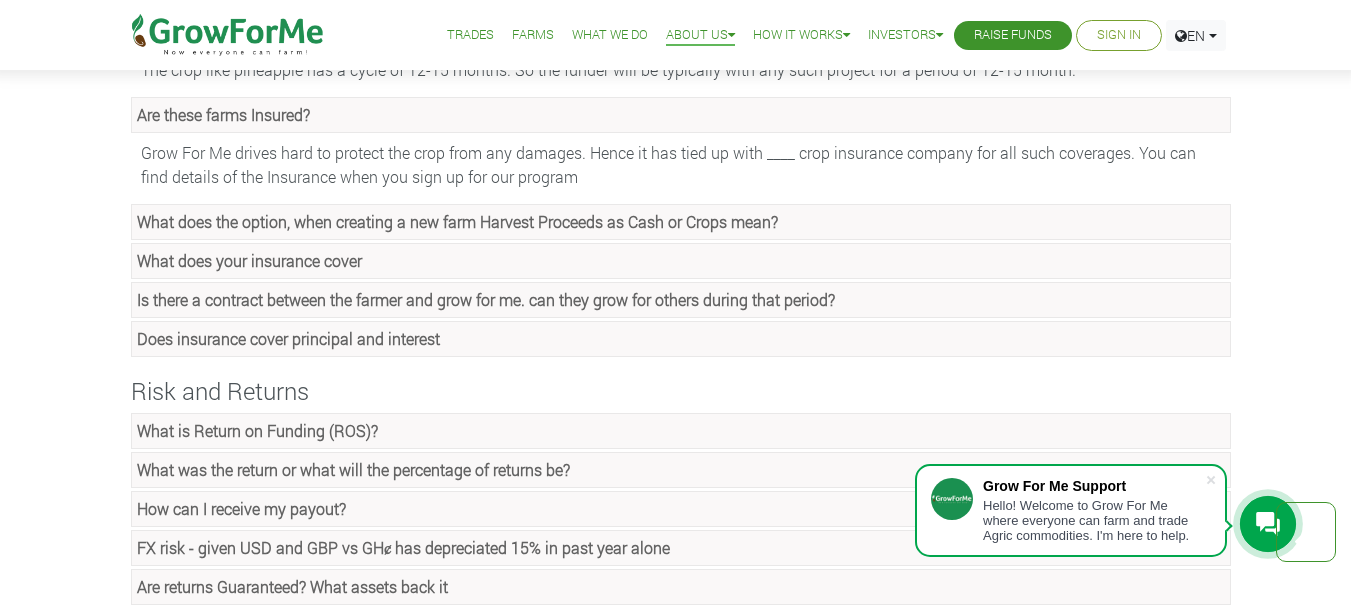 click on "Is there a contract between the farmer and grow for me. can they grow for others during that period?" at bounding box center (420, -773) 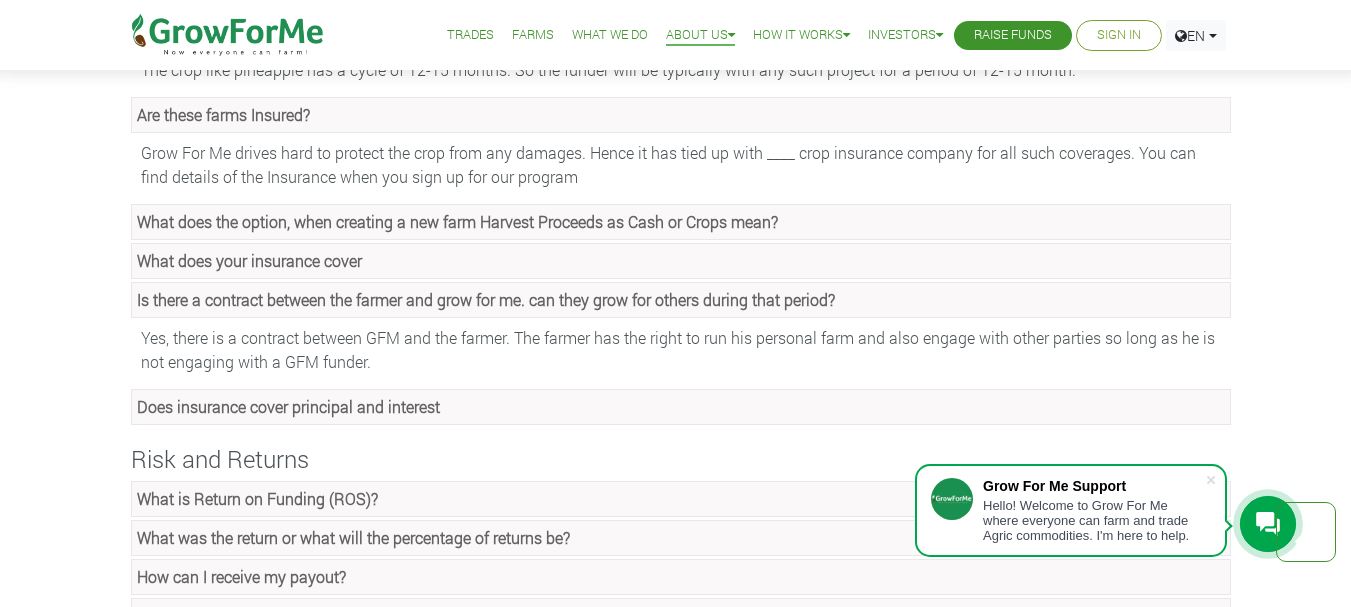 click on "Does insurance cover principal and interest" at bounding box center (243, -734) 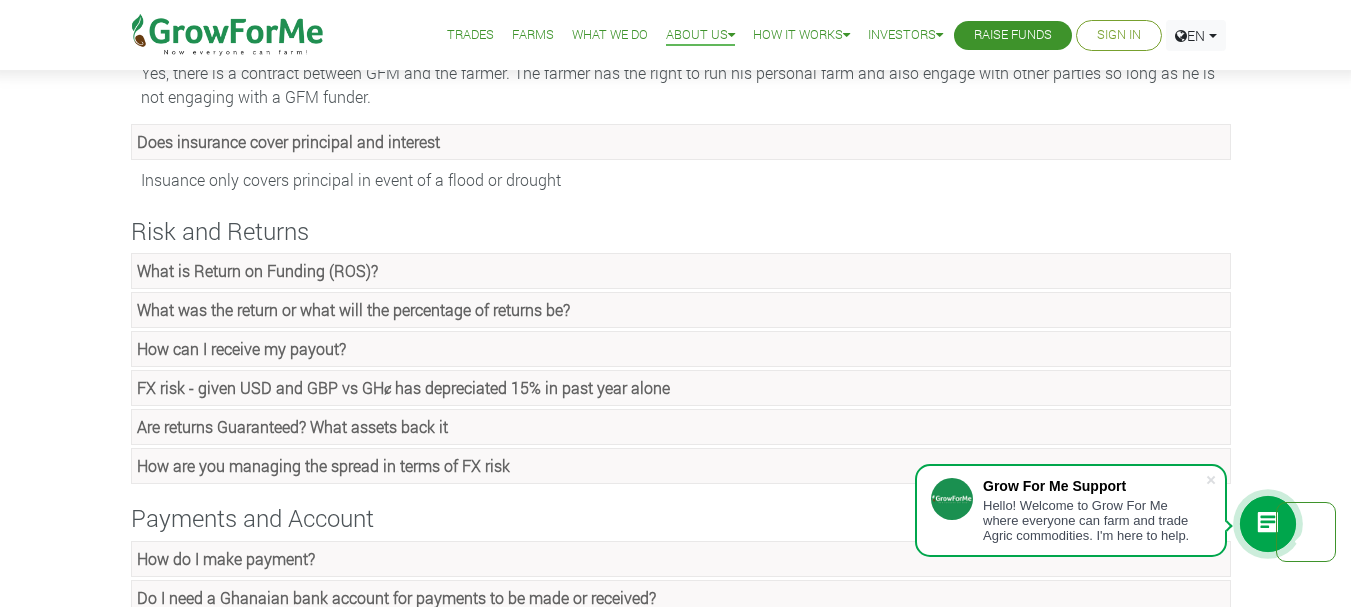 scroll, scrollTop: 1700, scrollLeft: 0, axis: vertical 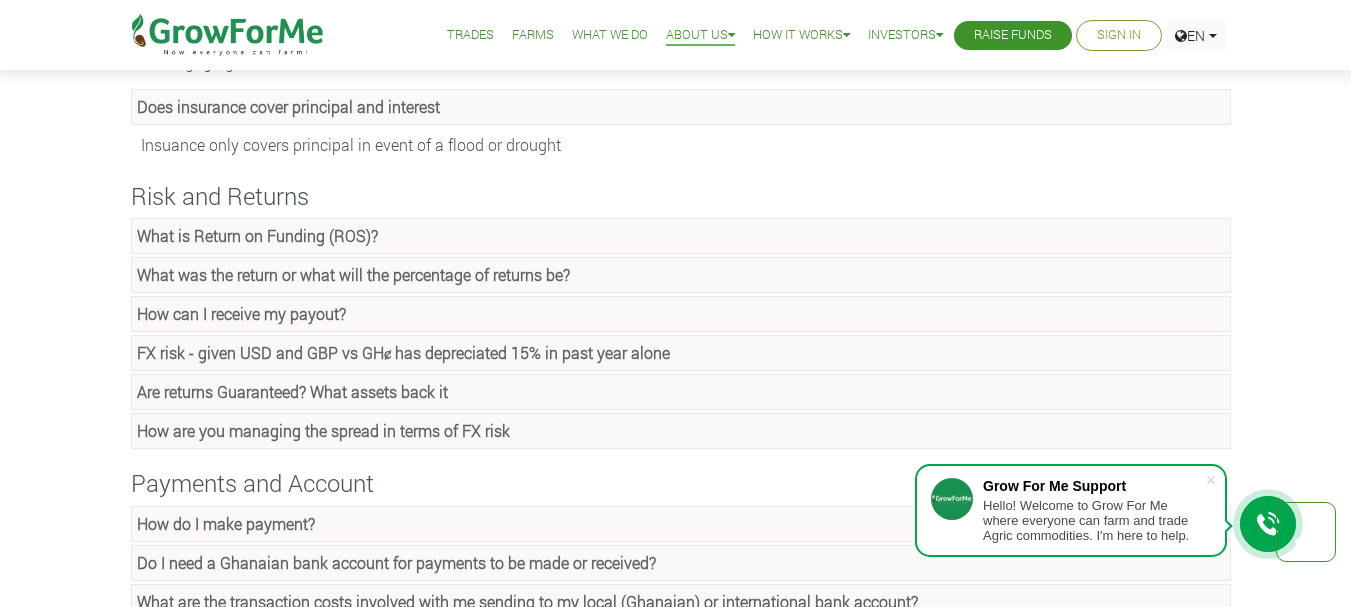 click on "What was the return or what will the percentage of returns be?" at bounding box center [213, -1399] 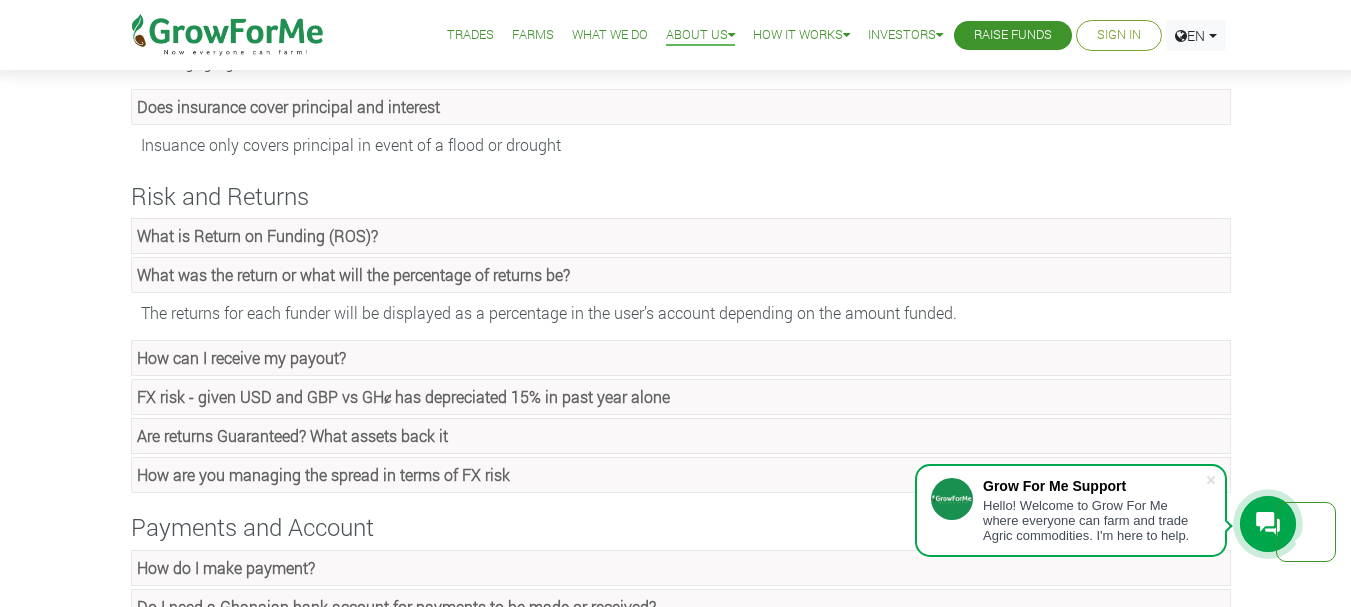 click on "How can I receive my payout?" at bounding box center (226, -1360) 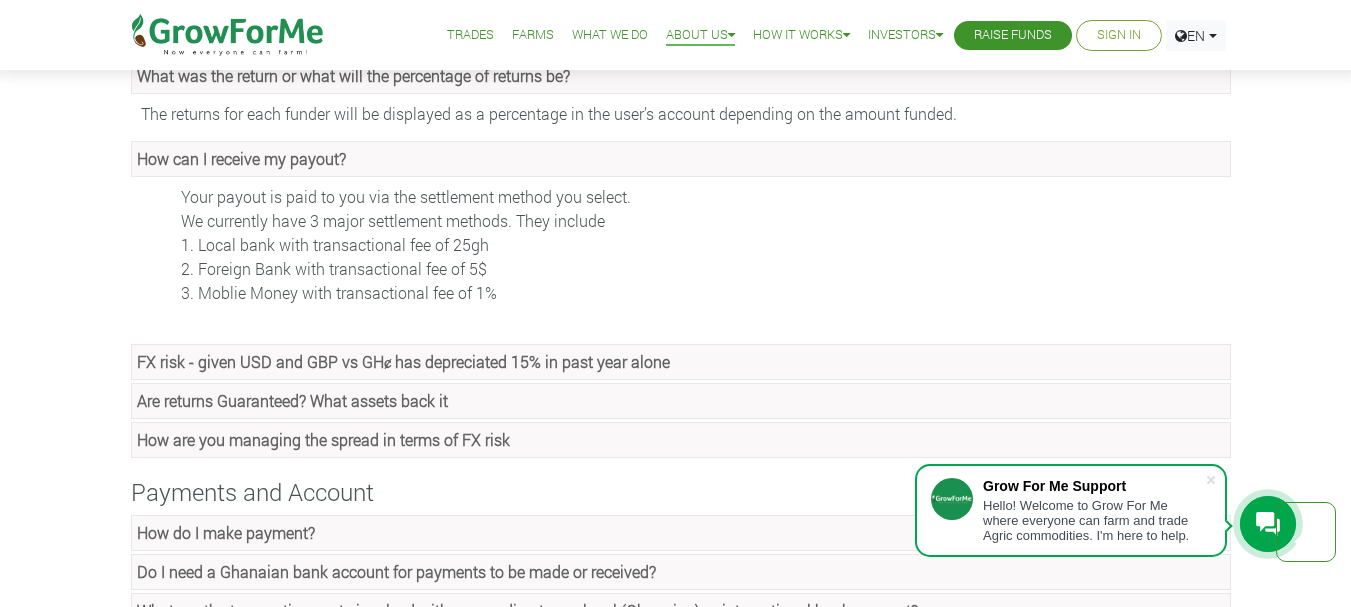 scroll, scrollTop: 1900, scrollLeft: 0, axis: vertical 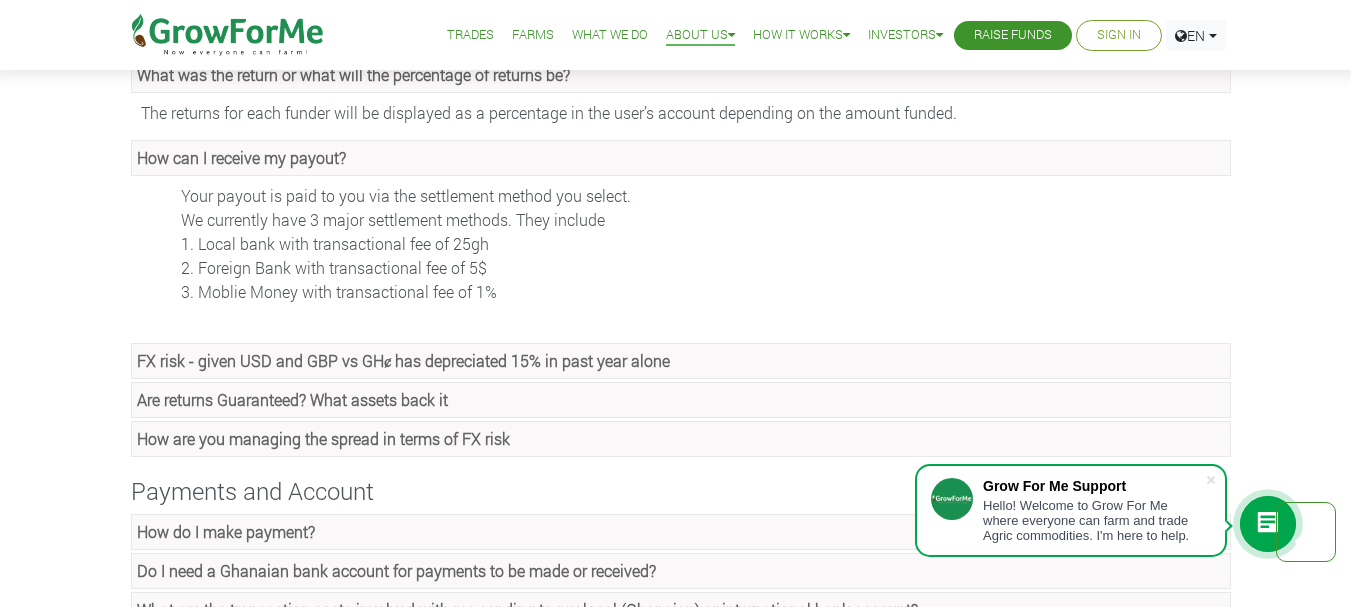 click on "Are returns Guaranteed? What assets back it" at bounding box center [231, -1482] 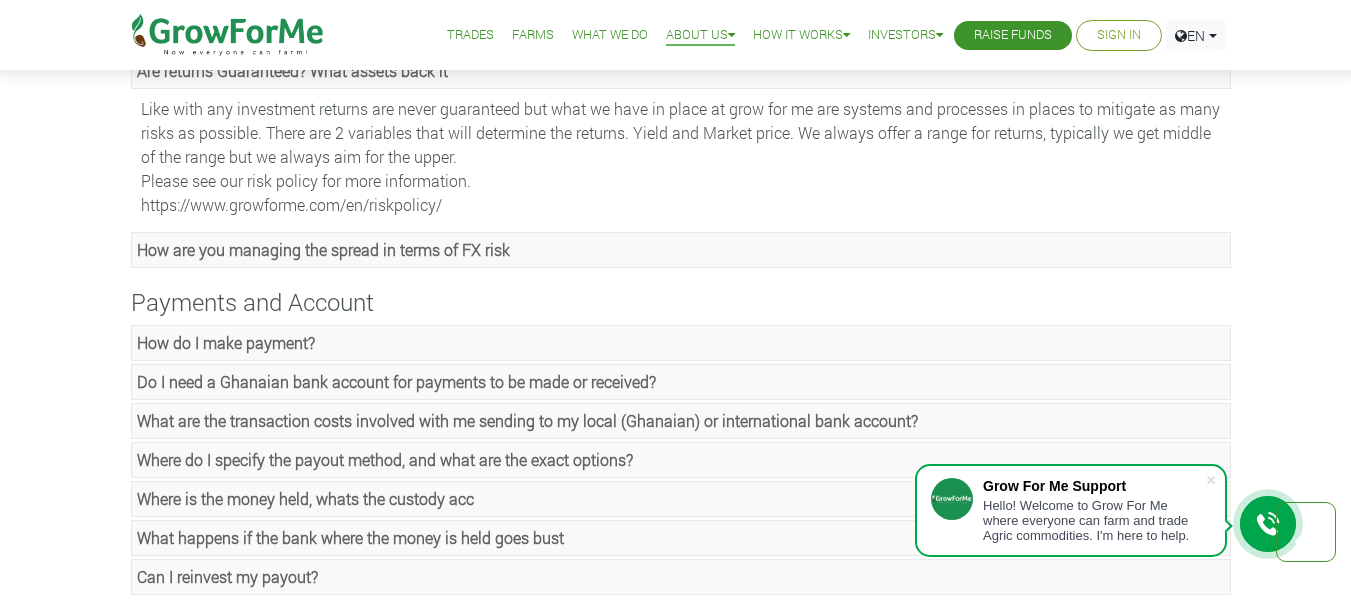 scroll, scrollTop: 2200, scrollLeft: 0, axis: vertical 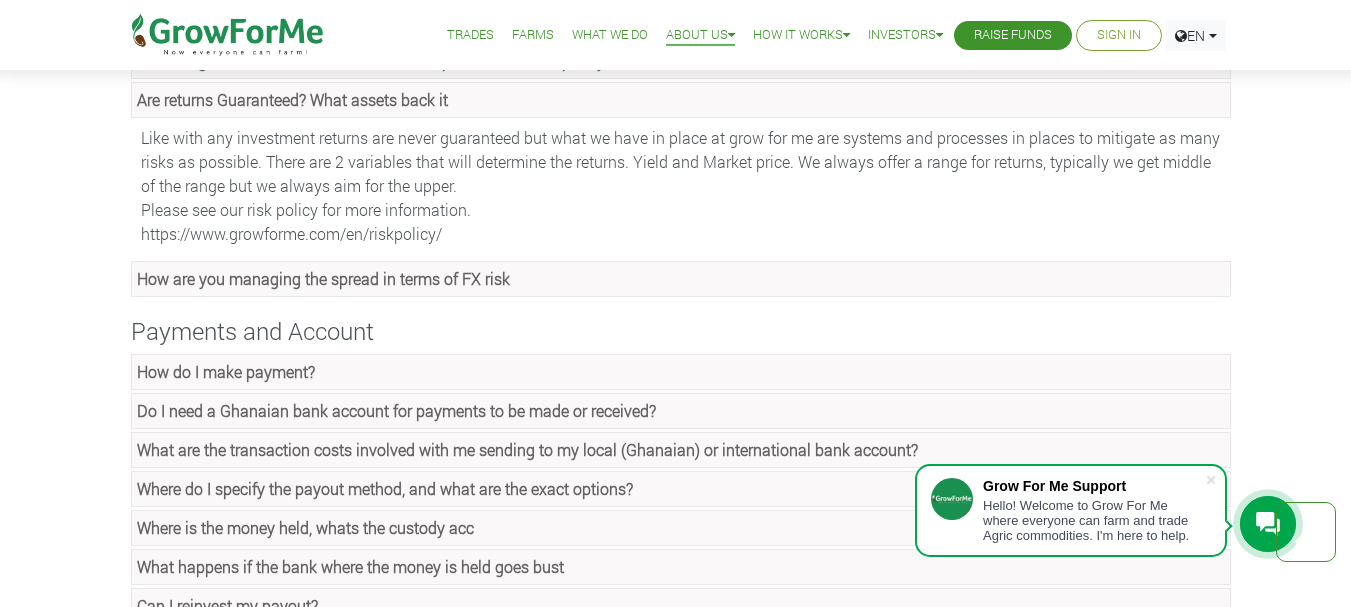 click on "How do I make payment?" at bounding box center [214, -1938] 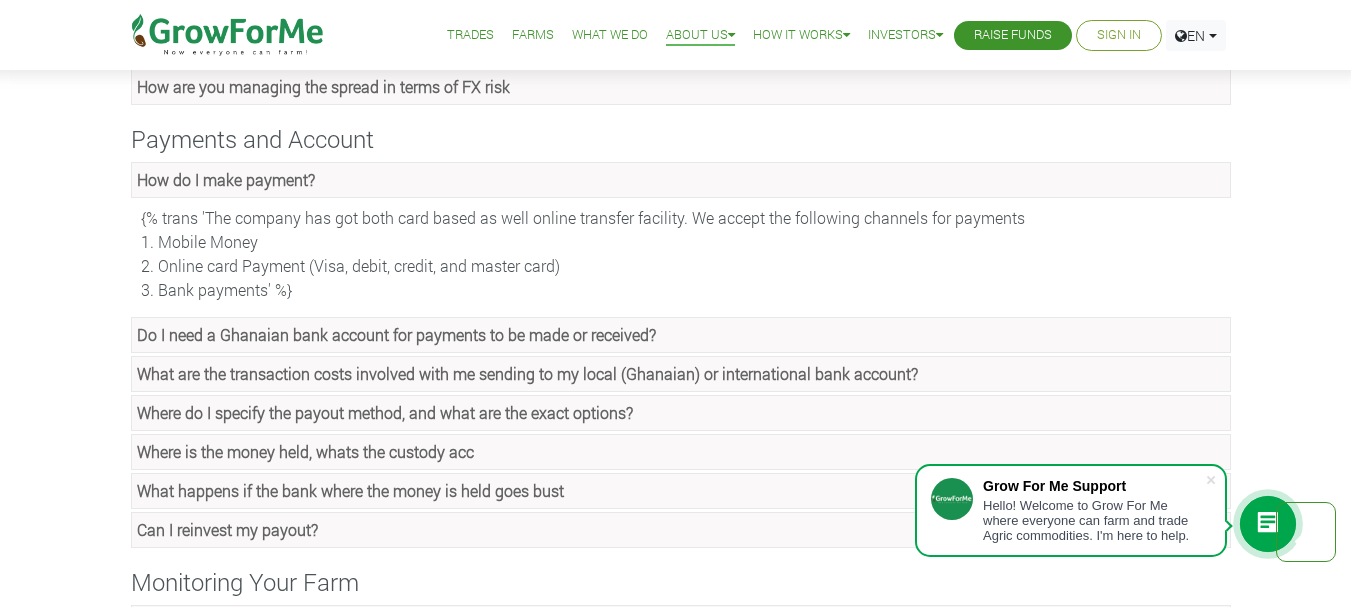 scroll, scrollTop: 2400, scrollLeft: 0, axis: vertical 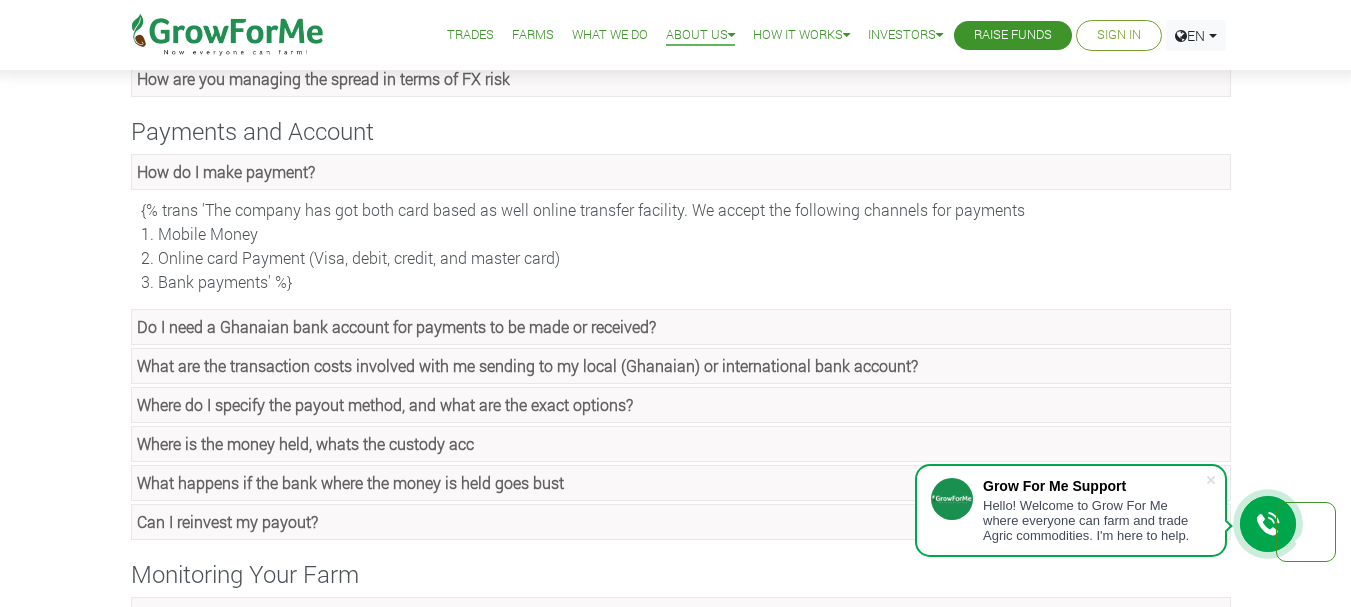 click on "Do I need a Ghanaian bank account for payments to be made or received?" at bounding box center (213, -2099) 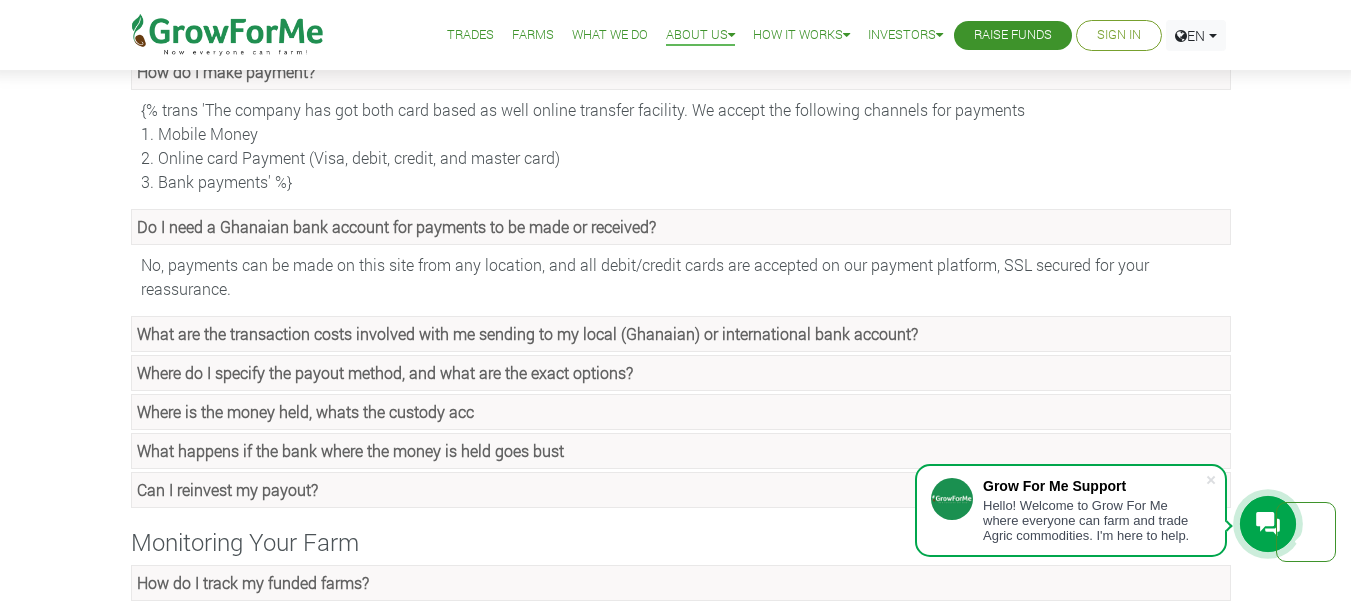 scroll, scrollTop: 2600, scrollLeft: 0, axis: vertical 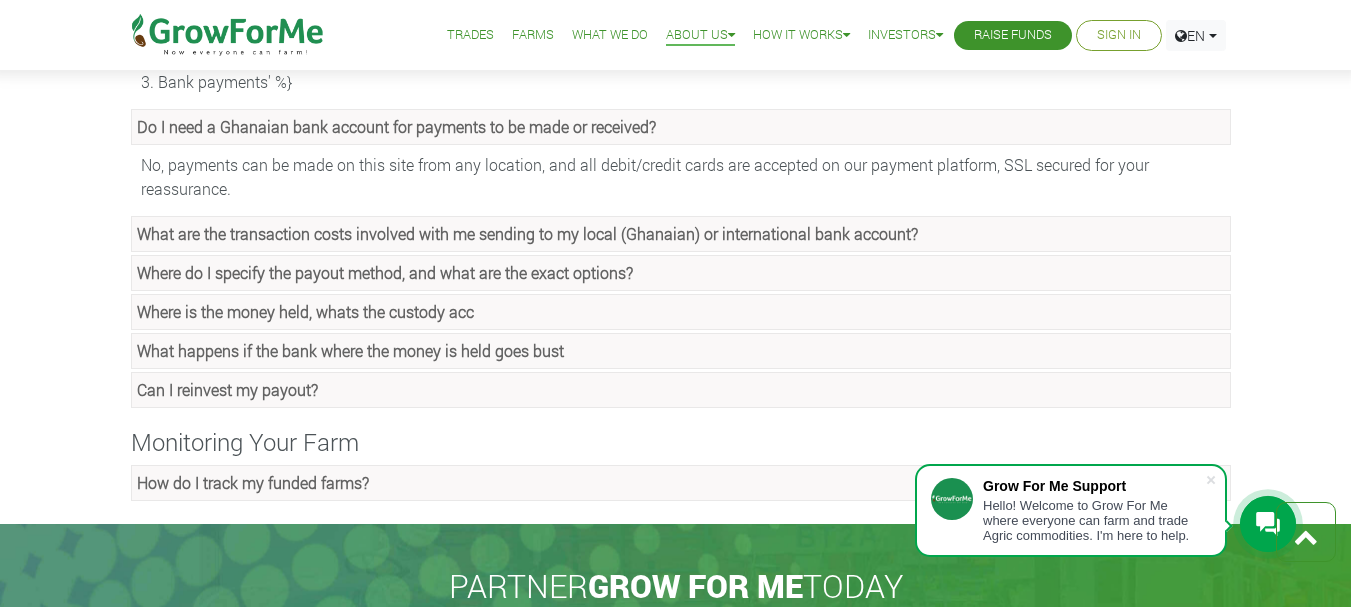 click on "What are the transaction costs involved with me sending to my local (Ghanaian) or international bank account?" at bounding box center [226, -2260] 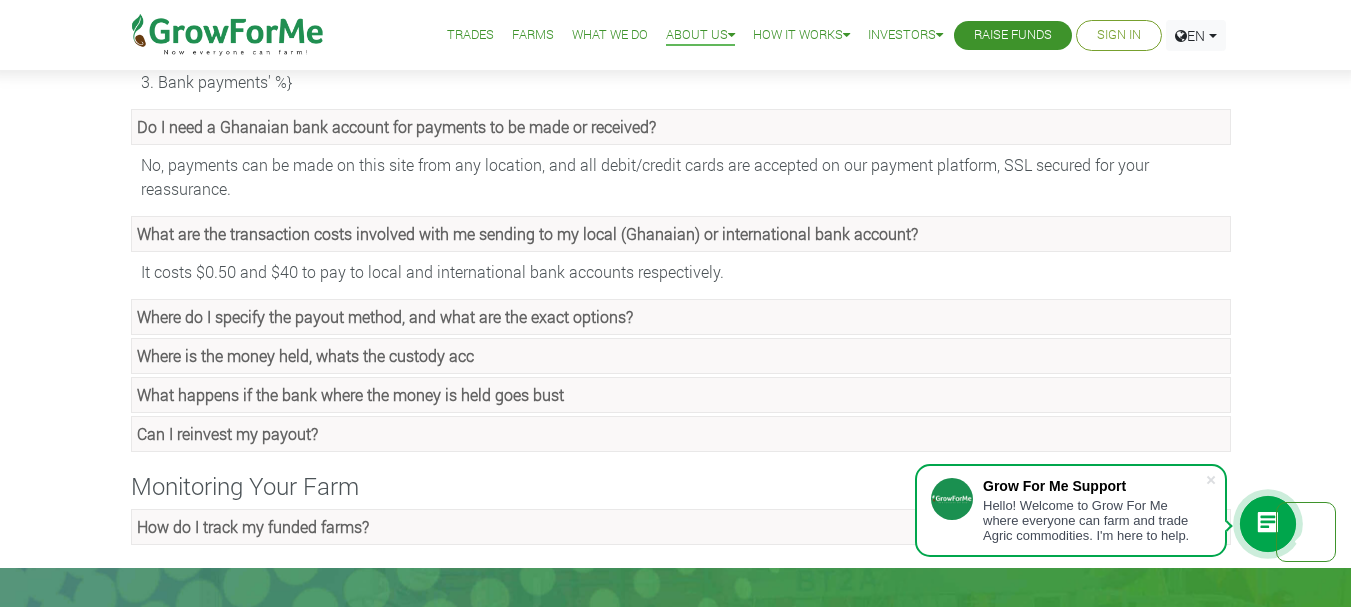 click on "Where do I specify the payout method, and what are the exact options?" at bounding box center [299, -2221] 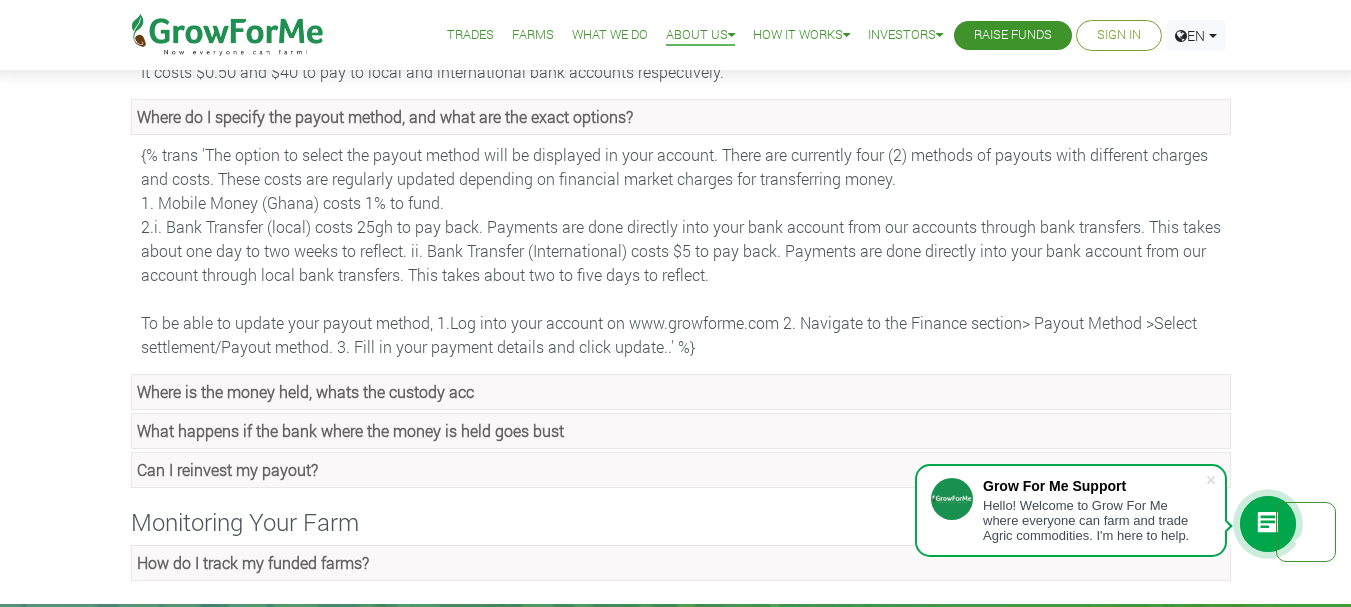 scroll, scrollTop: 2900, scrollLeft: 0, axis: vertical 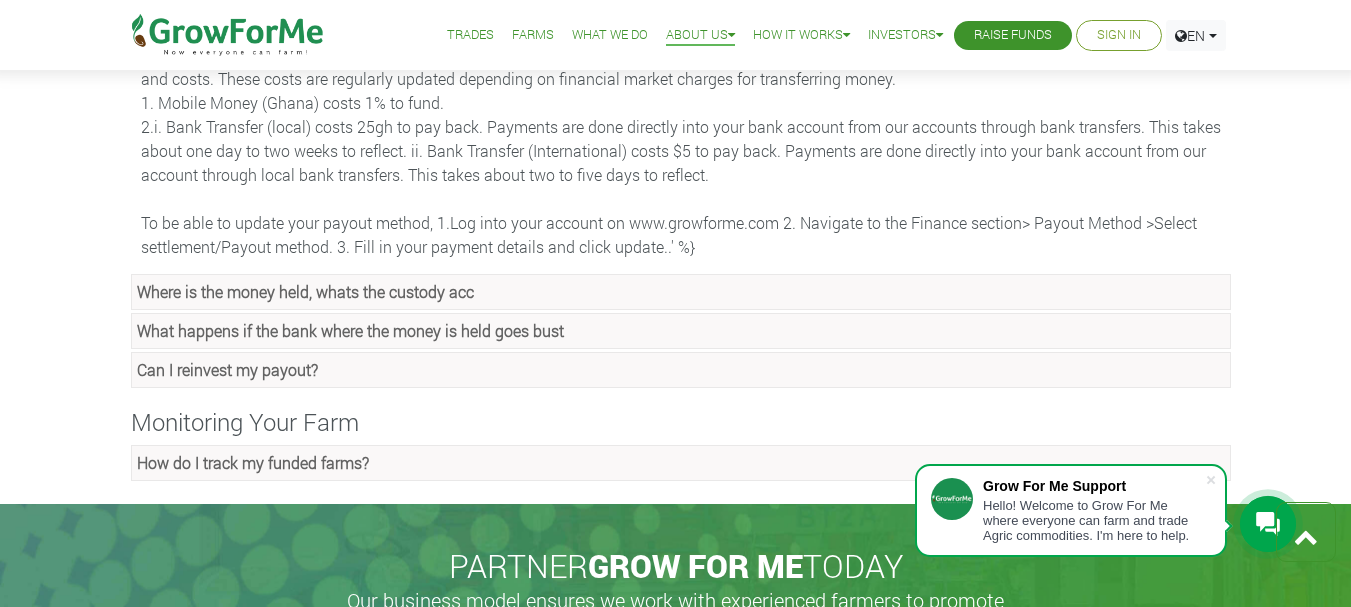 click on "Where is the money held, whats the custody acc" at bounding box center [231, -2482] 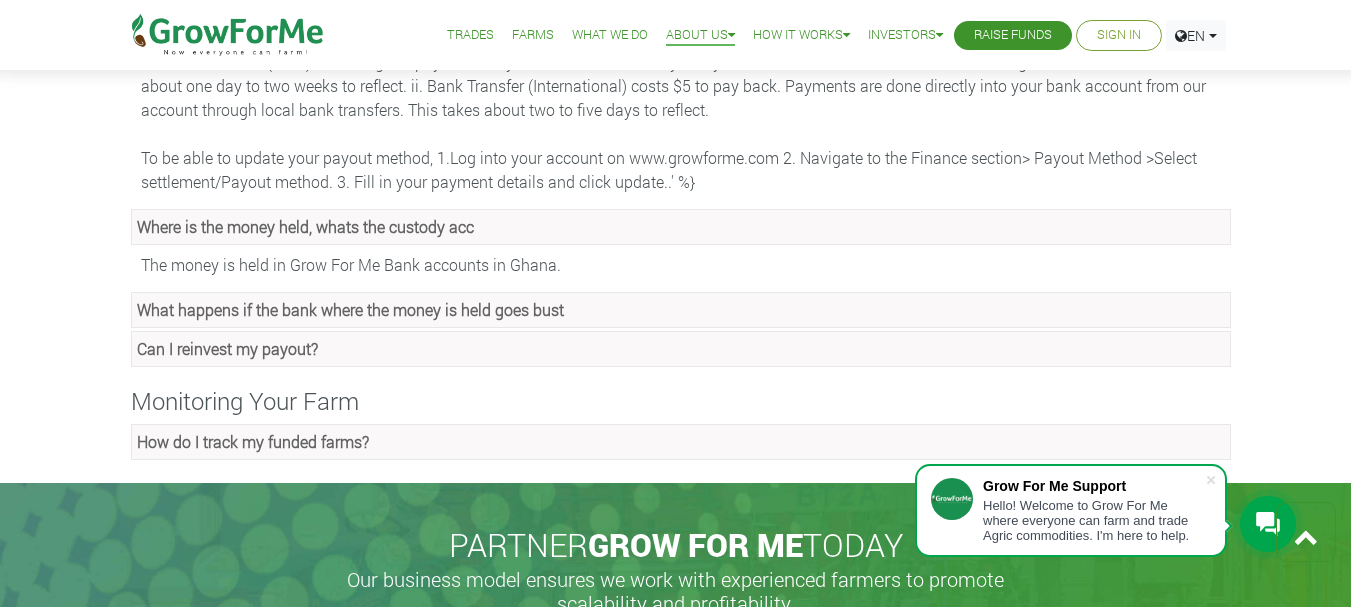 scroll, scrollTop: 3000, scrollLeft: 0, axis: vertical 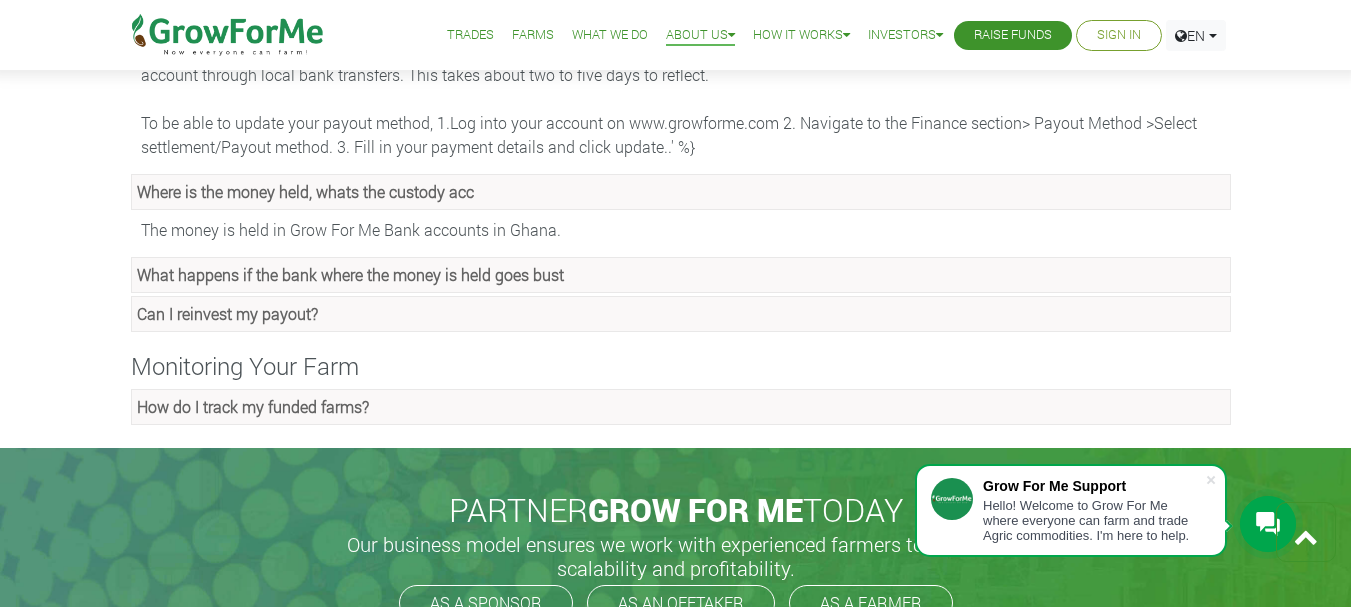 click on "What happens if the bank where the money is held goes bust" at bounding box center [361, -2451] 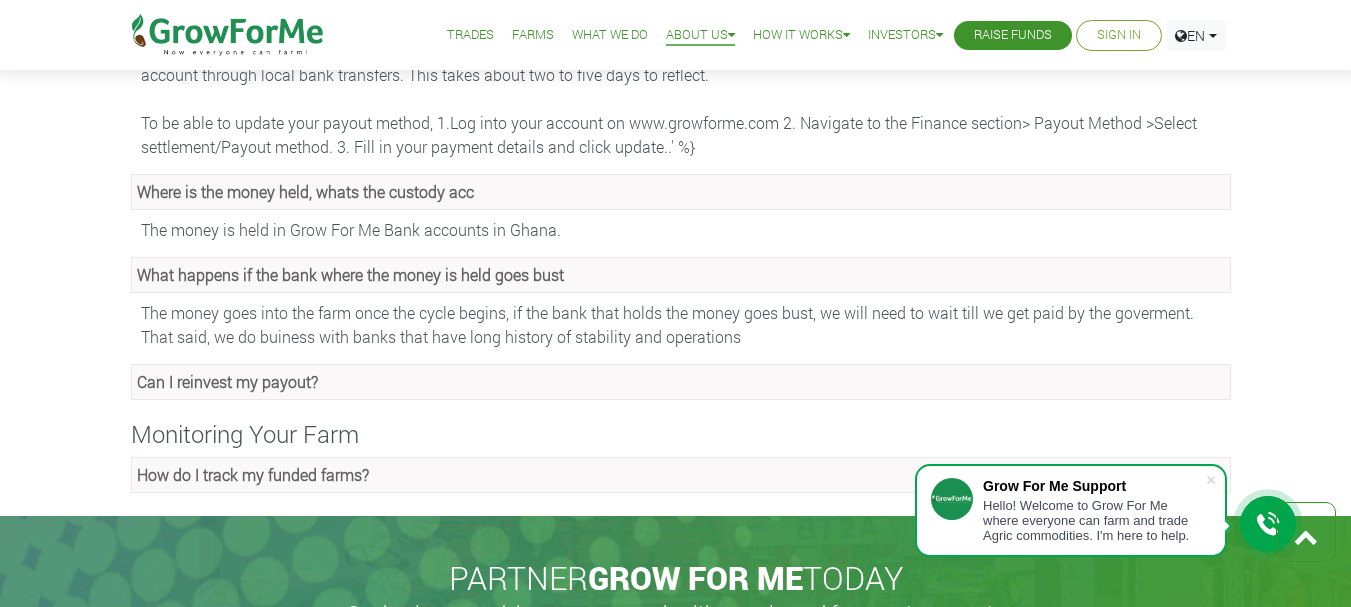 click on "Can I reinvest my payout?" at bounding box center (329, -2412) 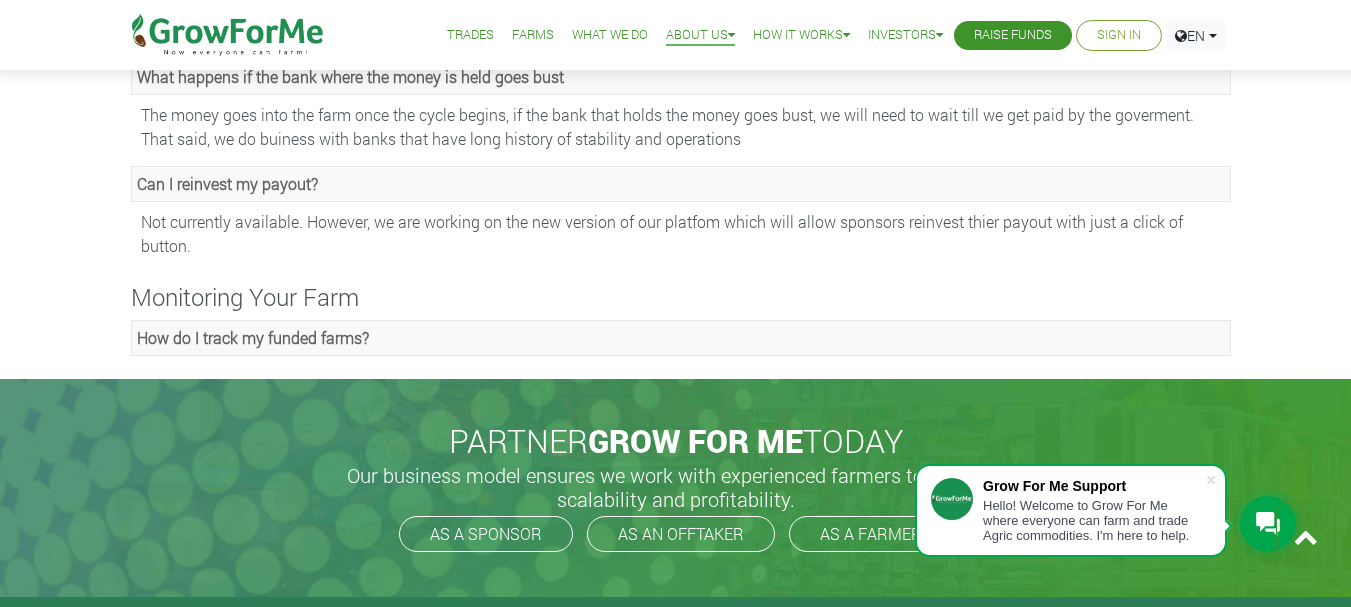 scroll, scrollTop: 3200, scrollLeft: 0, axis: vertical 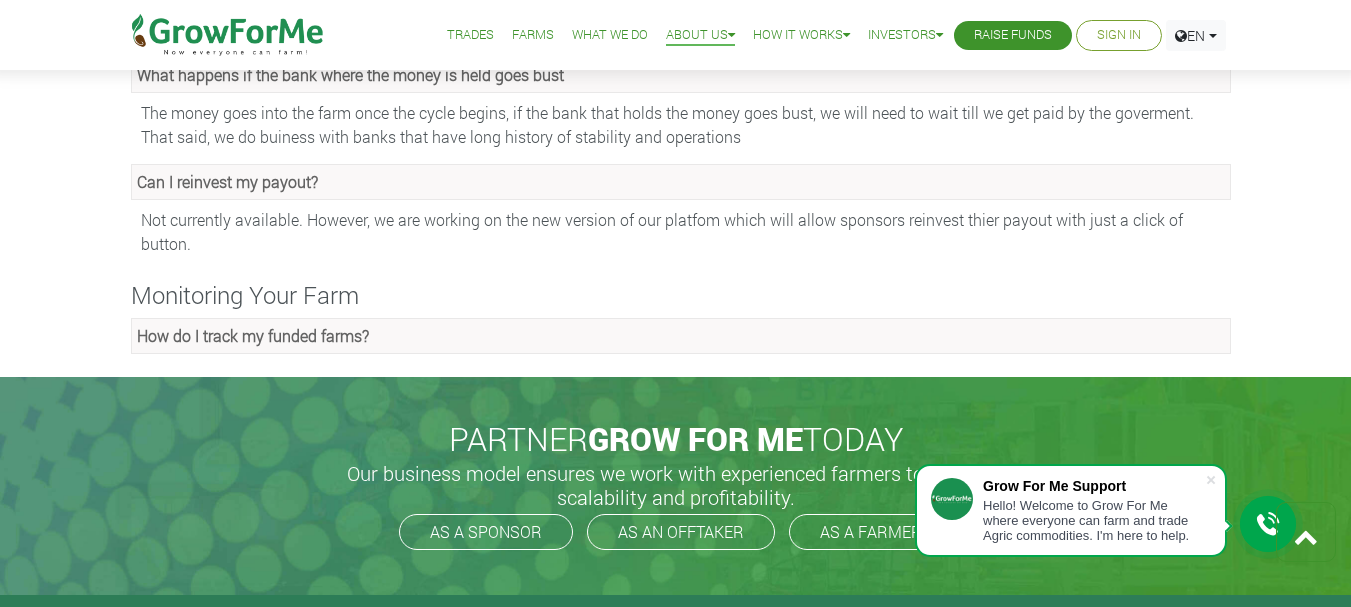 click on "How do I track my funded farms?" at bounding box center (214, -2938) 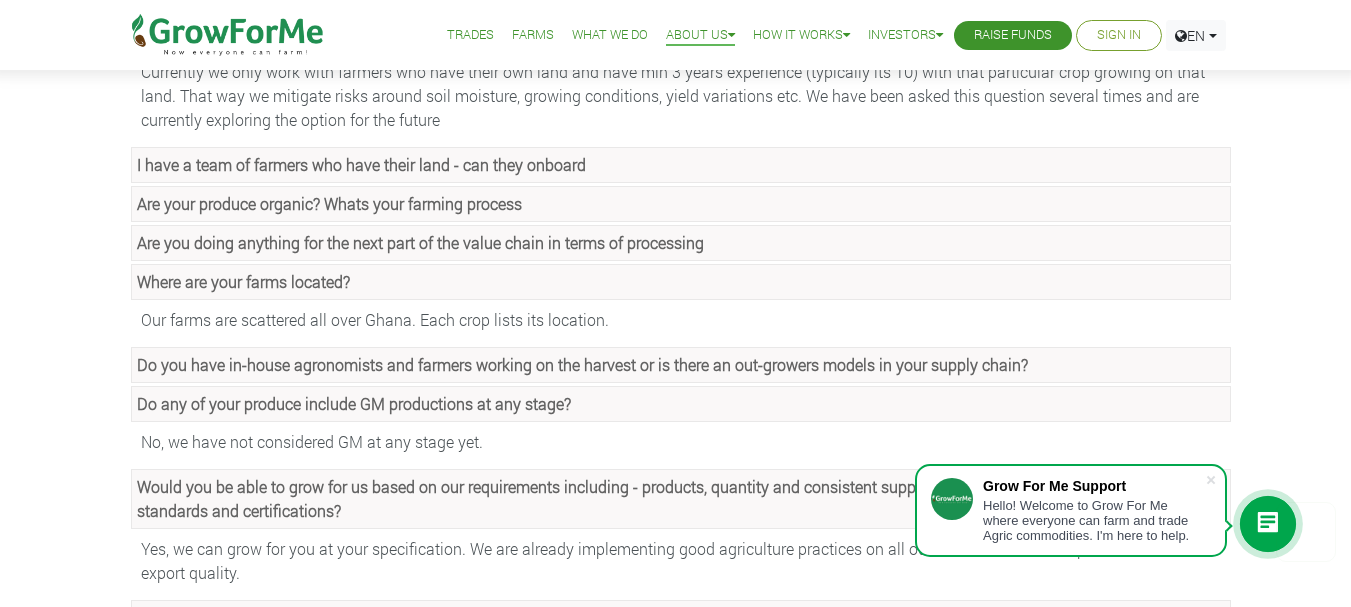 scroll, scrollTop: 0, scrollLeft: 0, axis: both 